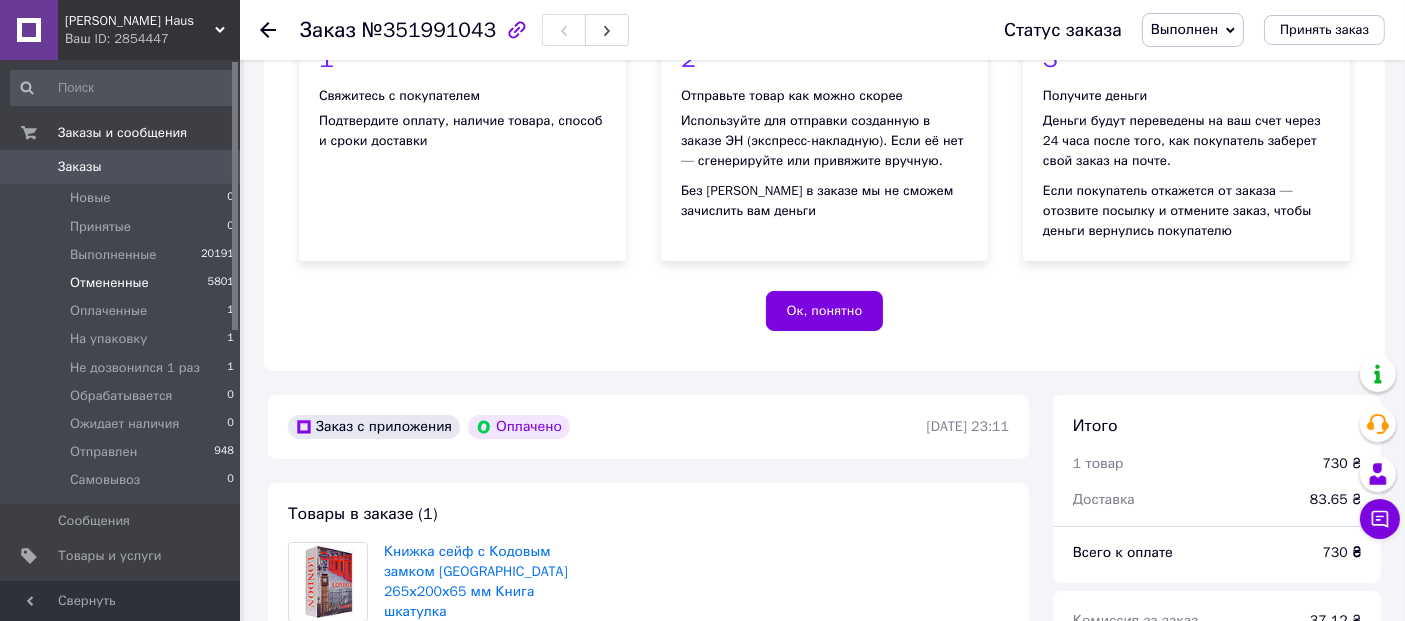 scroll, scrollTop: 0, scrollLeft: 0, axis: both 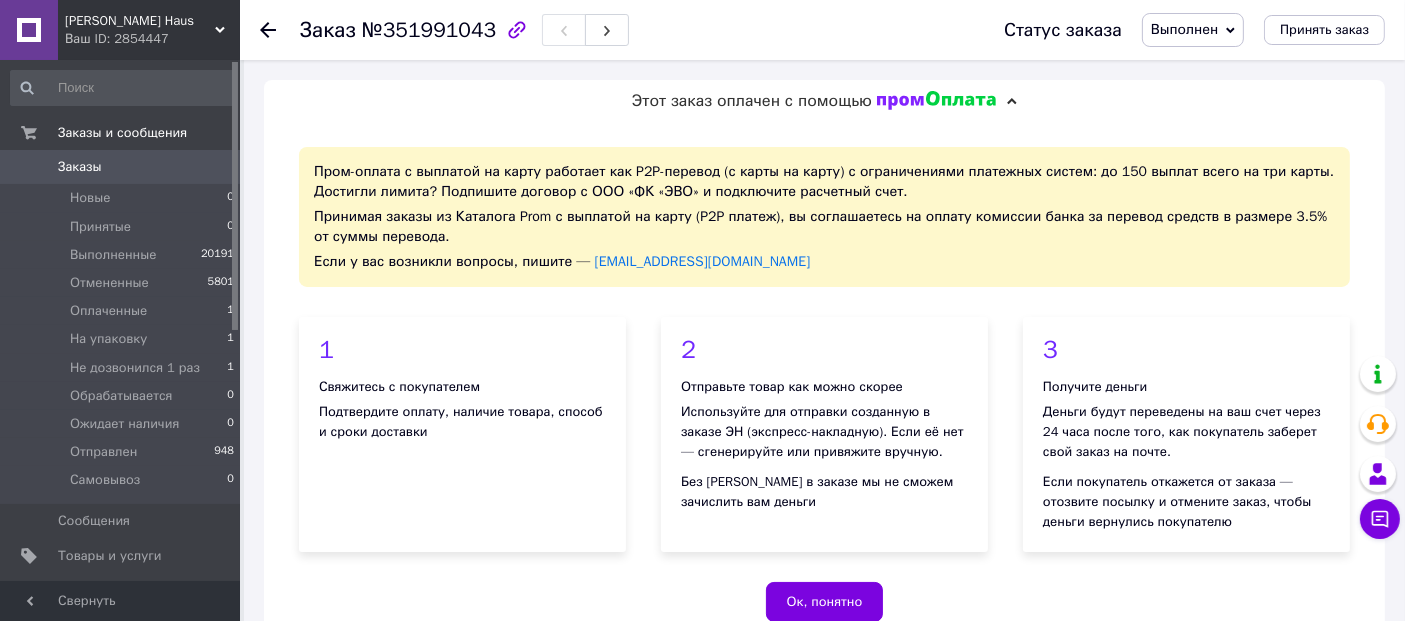 click on "Заказы" at bounding box center [121, 167] 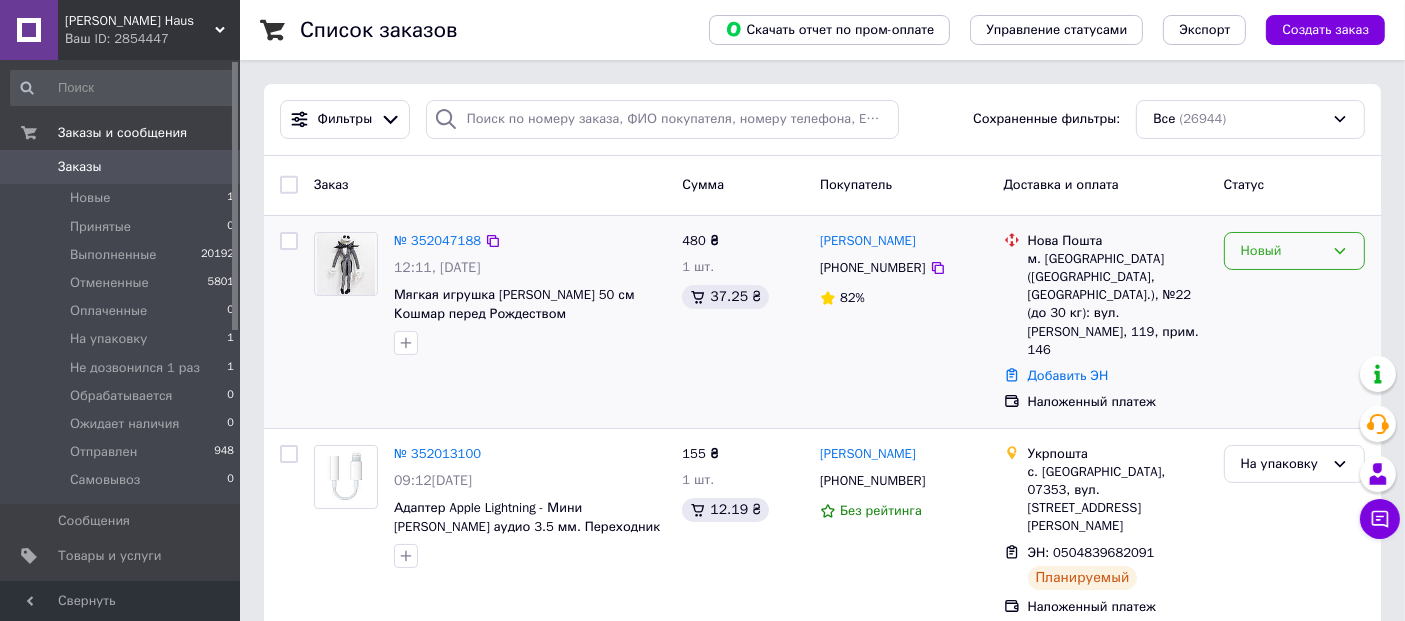 click on "Новый" at bounding box center [1282, 251] 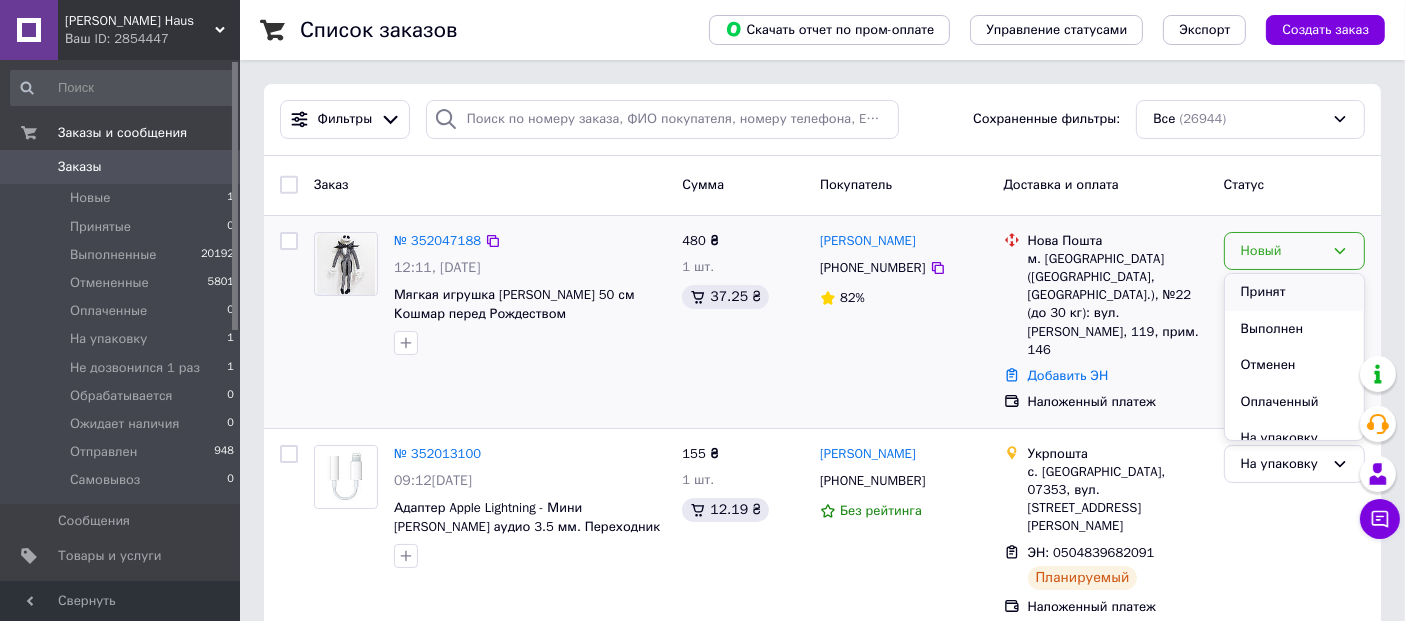 click on "Принят" at bounding box center [1294, 292] 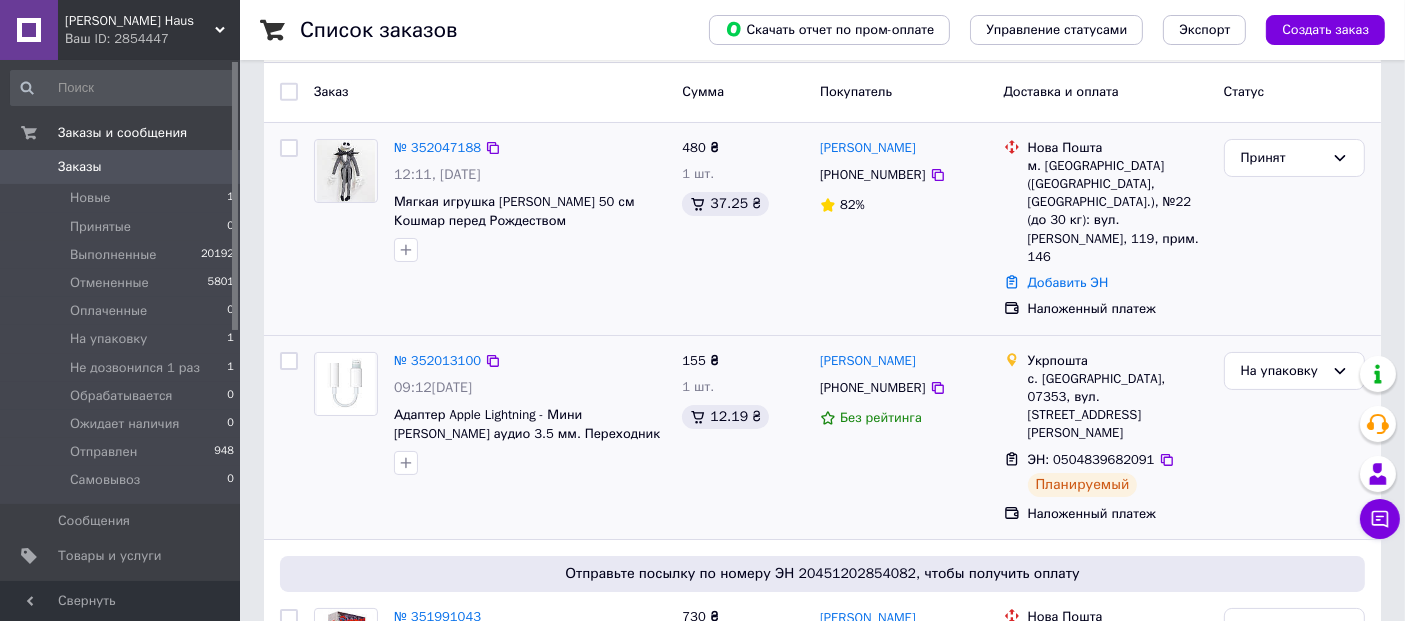 scroll, scrollTop: 0, scrollLeft: 0, axis: both 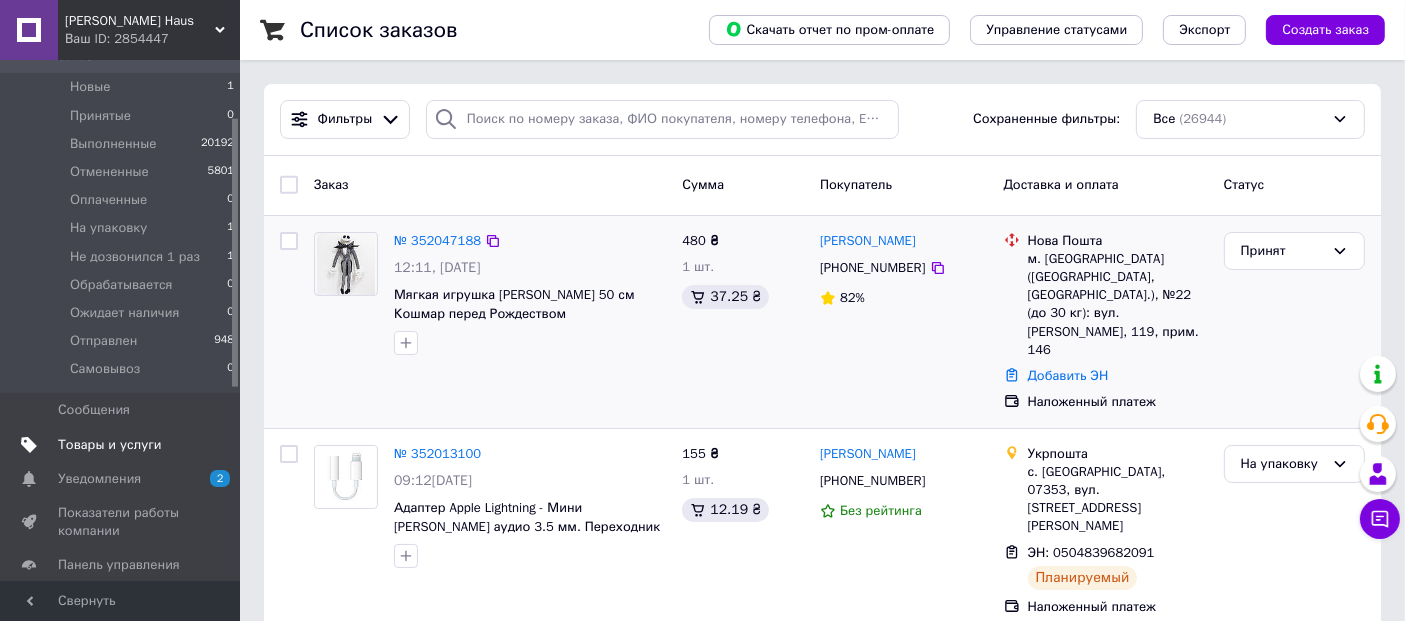 click on "Товары и услуги" at bounding box center (110, 445) 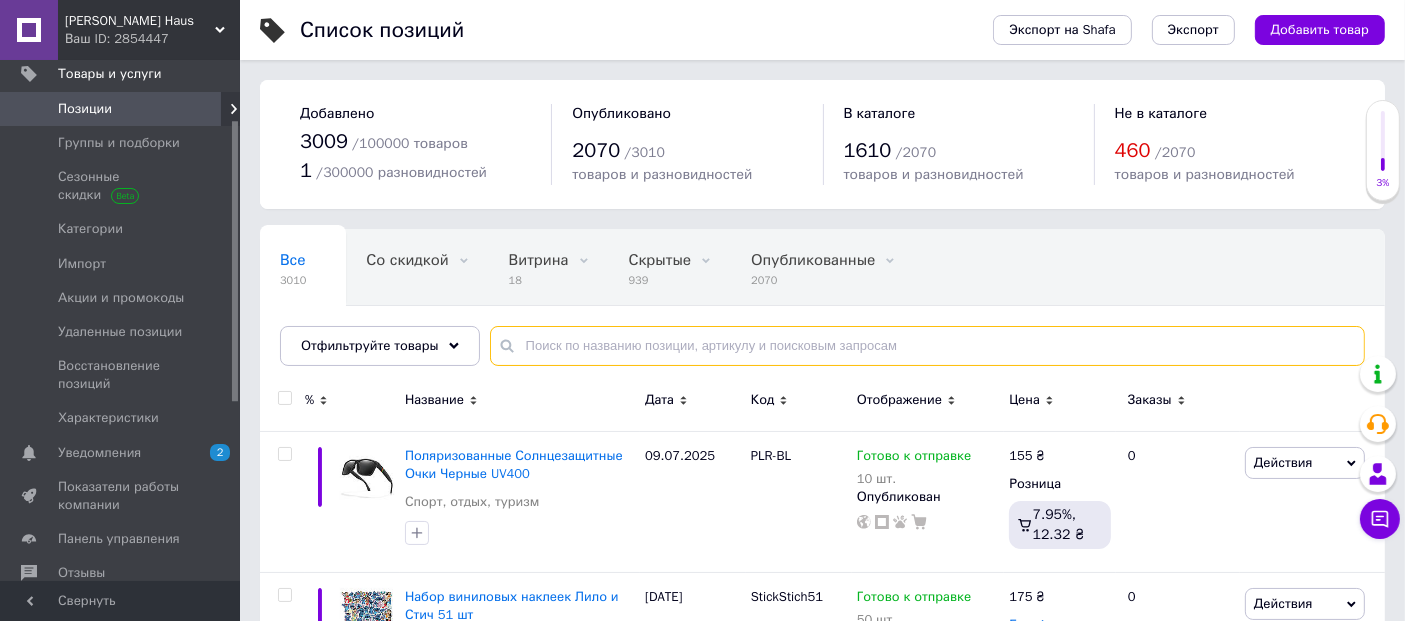 click at bounding box center [927, 346] 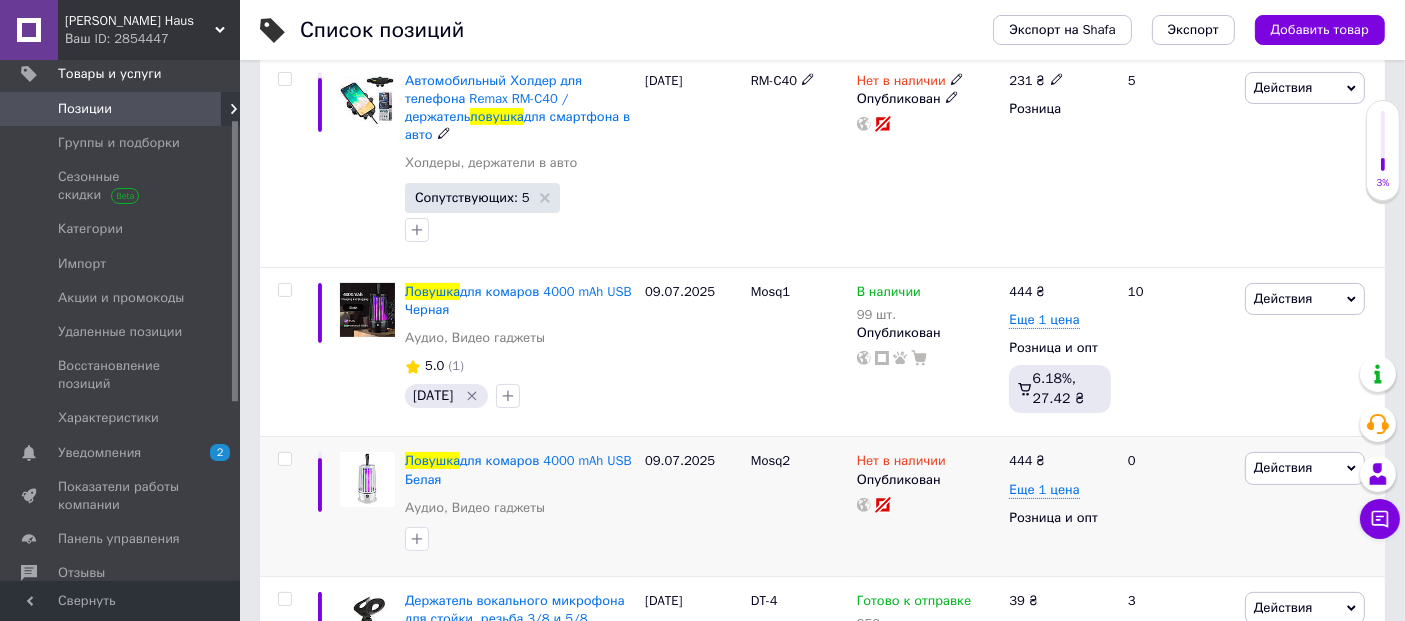 scroll, scrollTop: 444, scrollLeft: 0, axis: vertical 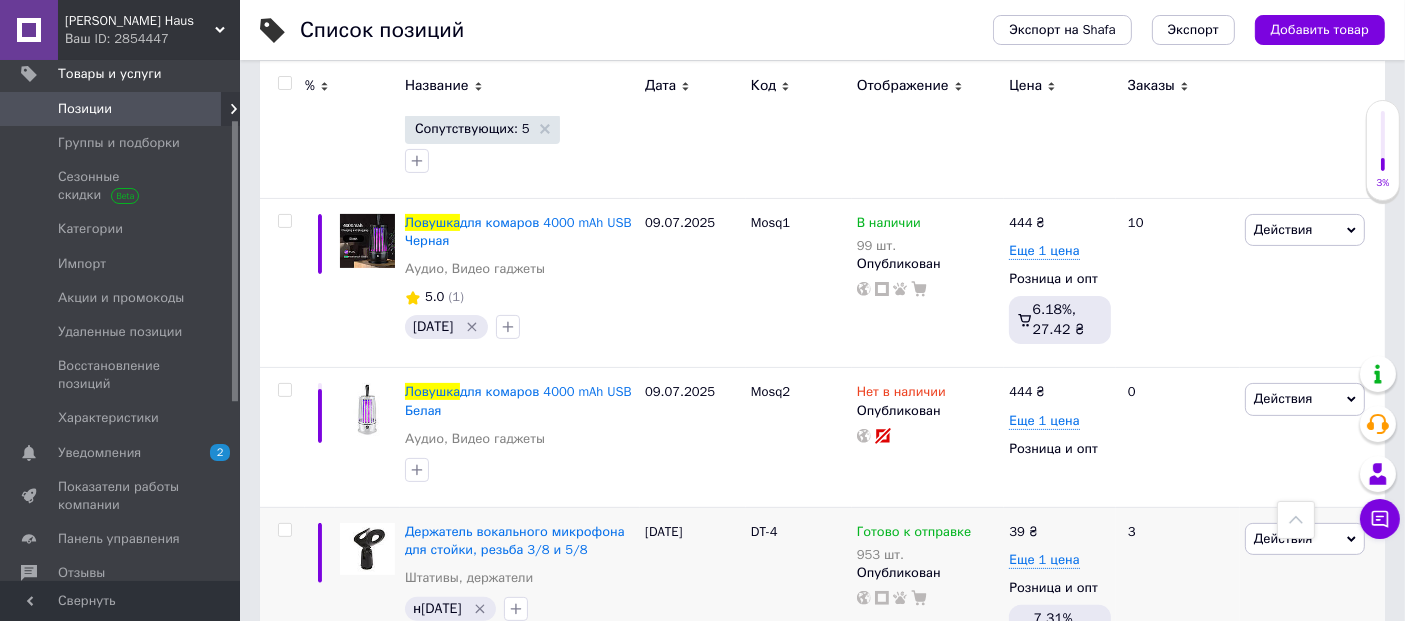 type on "ловушка" 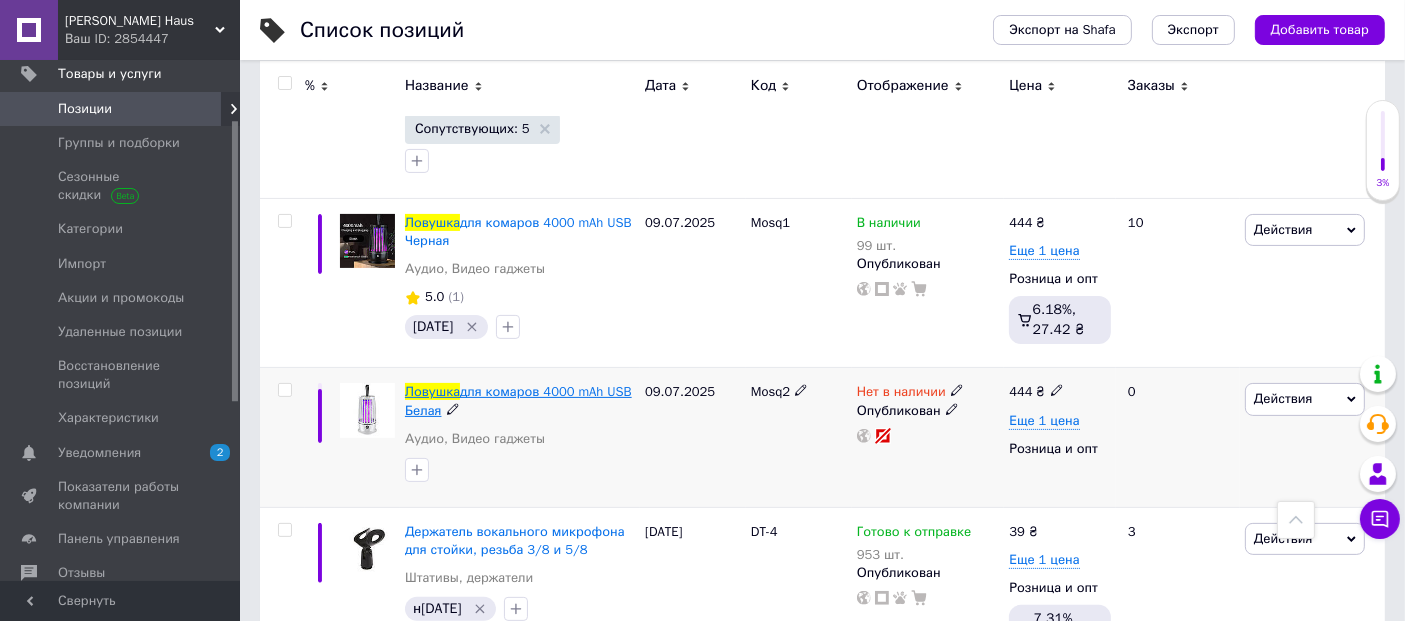 click on "для комаров 4000 mAh USB Белая" at bounding box center [518, 400] 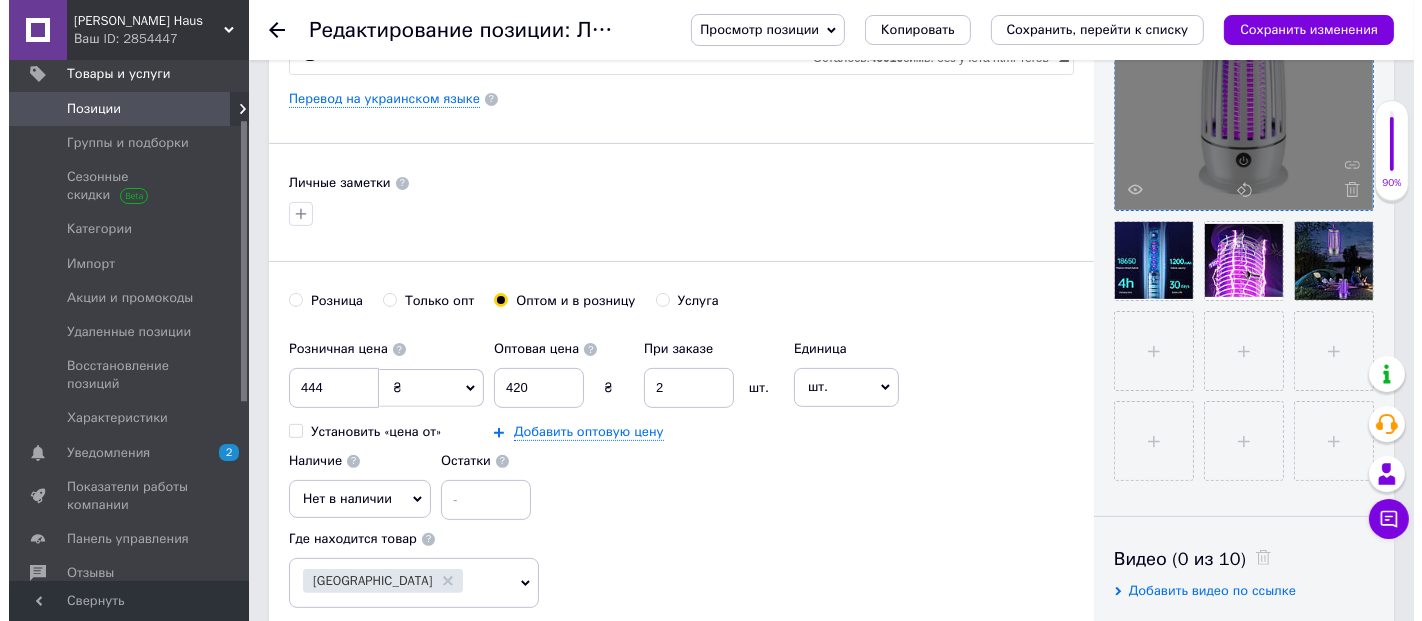 scroll, scrollTop: 555, scrollLeft: 0, axis: vertical 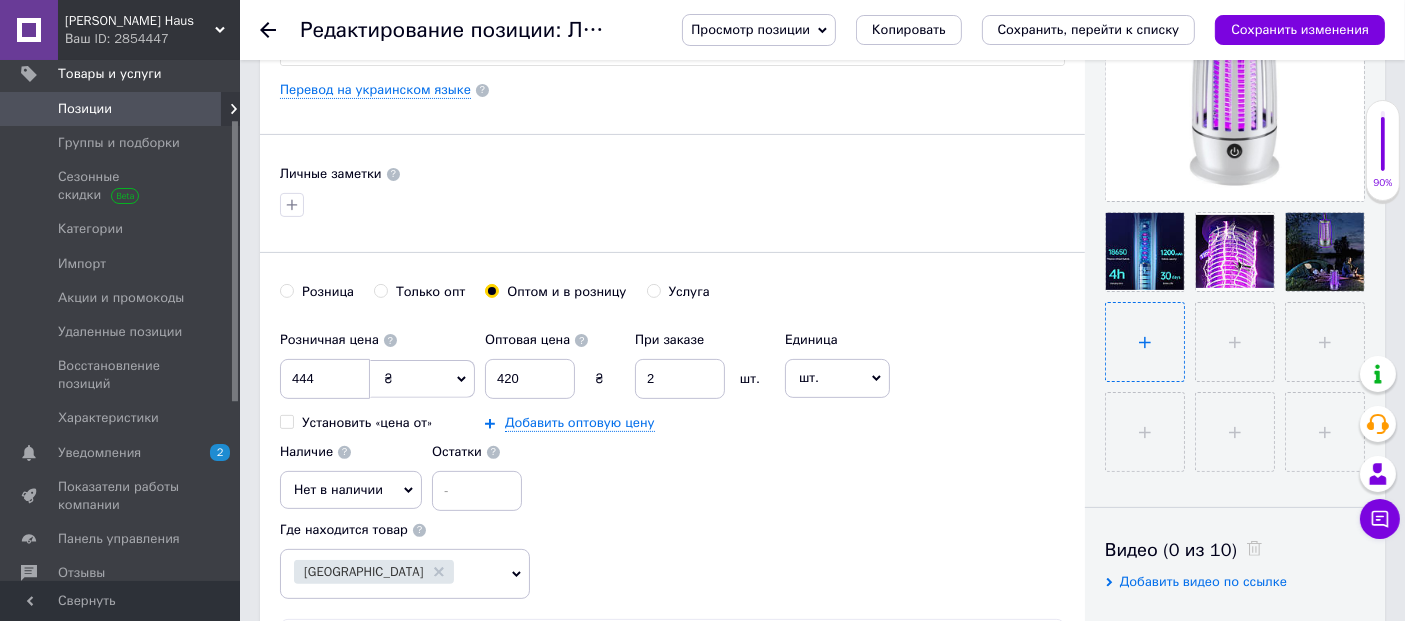click at bounding box center (1145, 342) 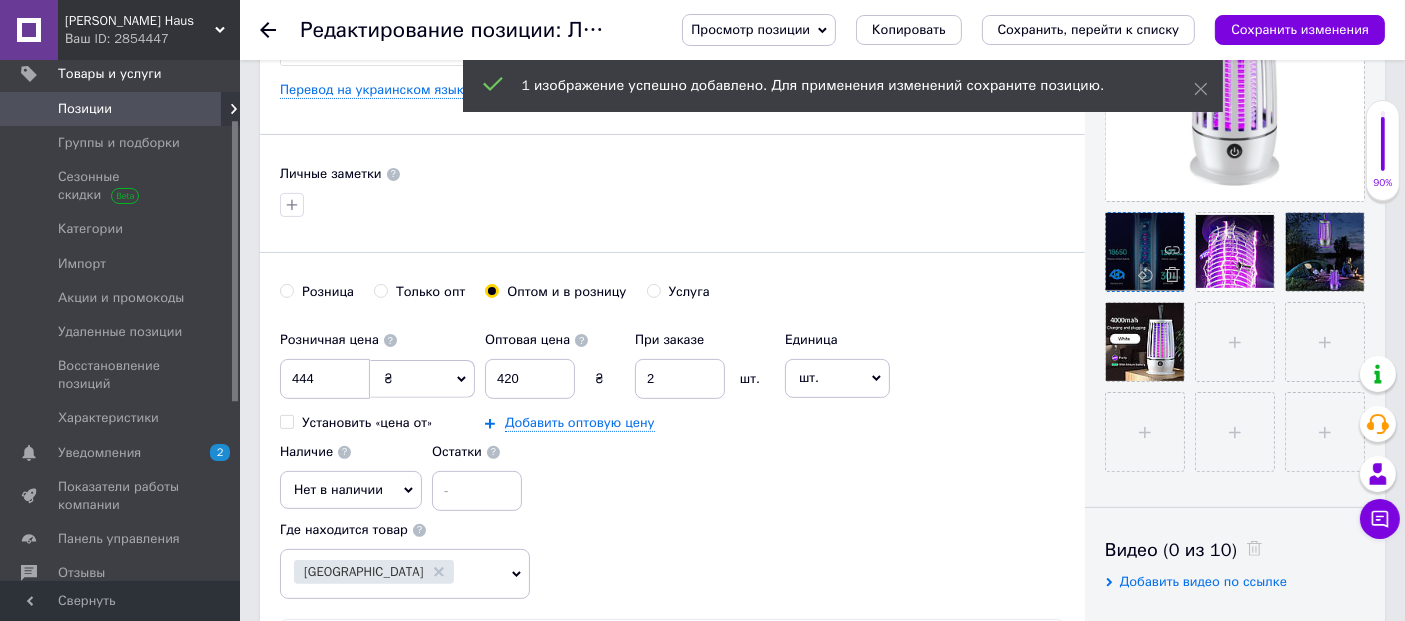 click 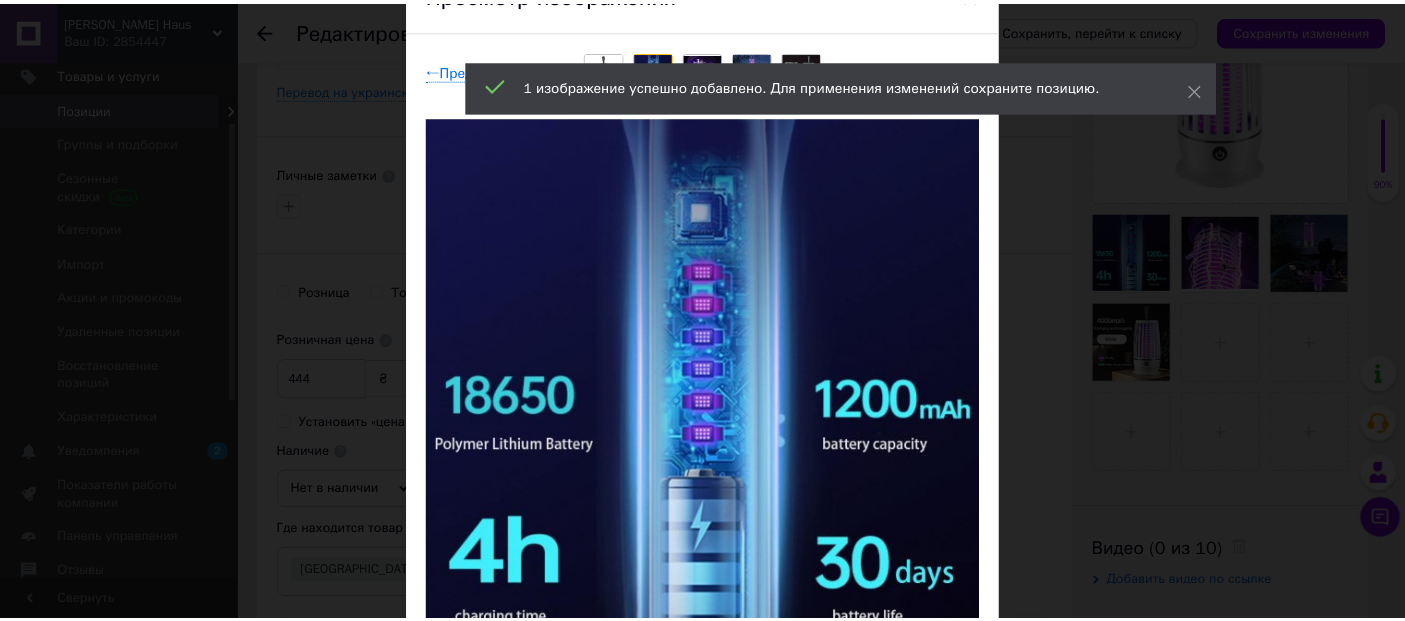 scroll, scrollTop: 0, scrollLeft: 0, axis: both 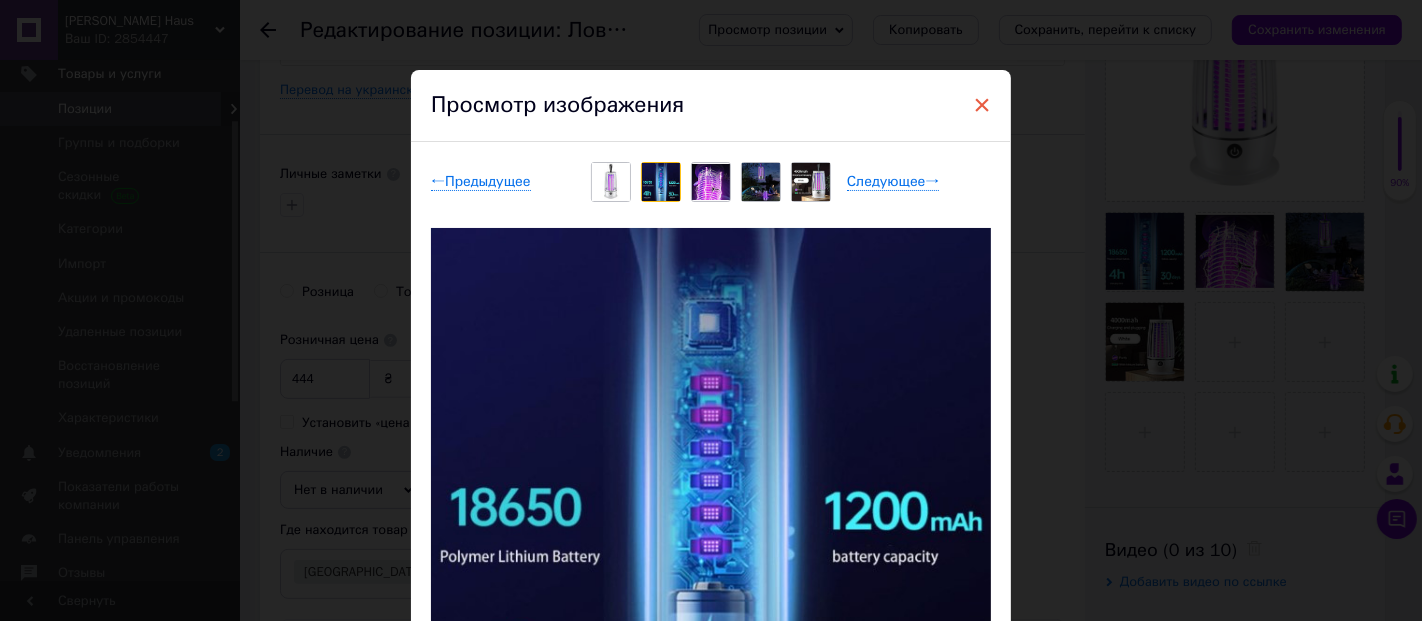 click on "×" at bounding box center [982, 105] 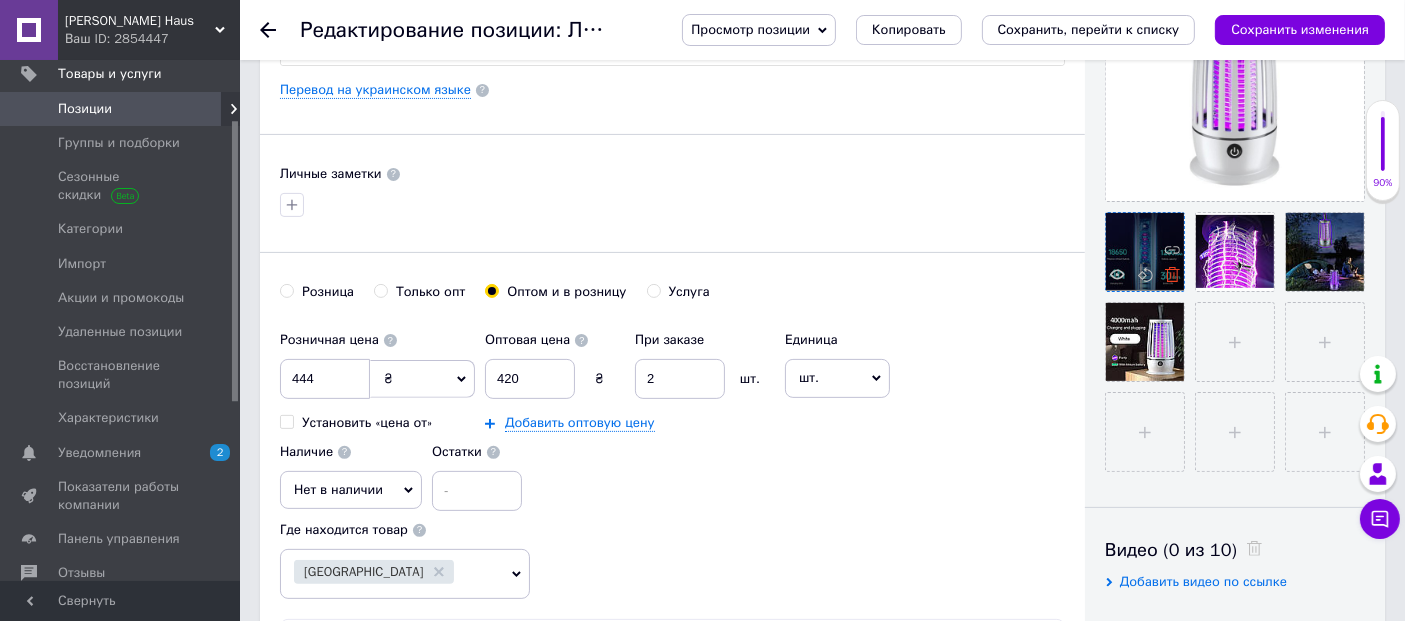 click 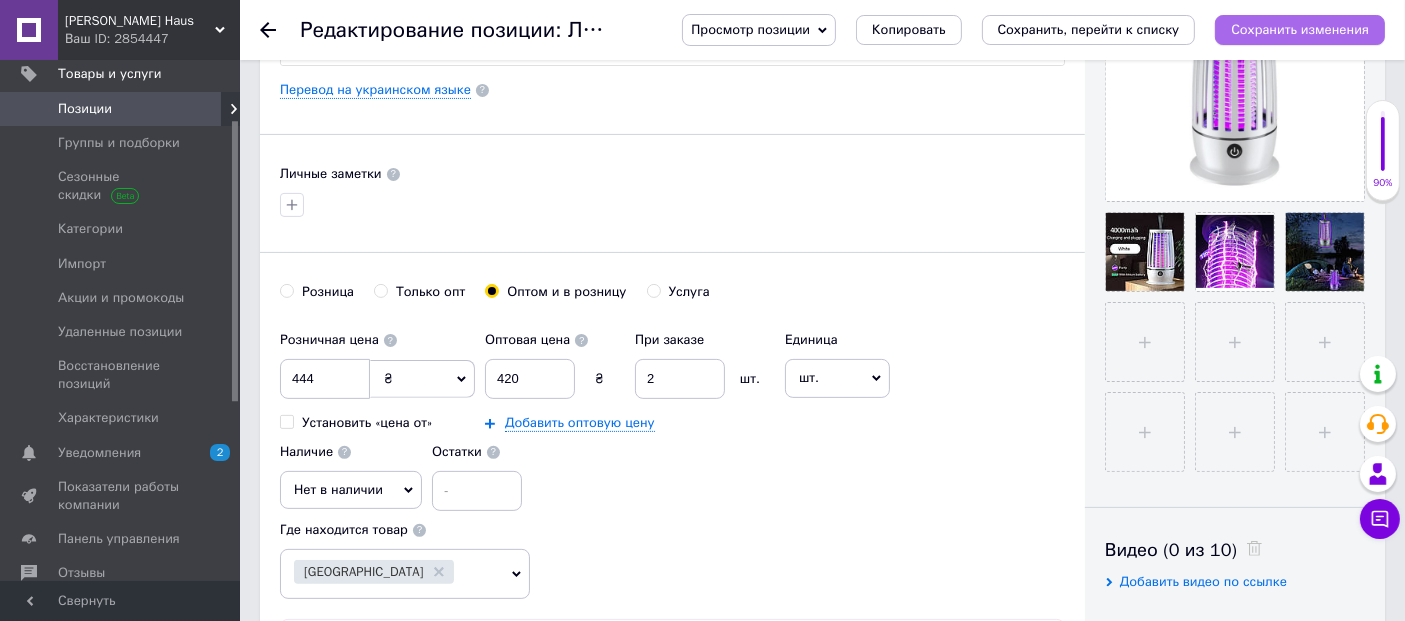 click on "Сохранить изменения" at bounding box center (1300, 29) 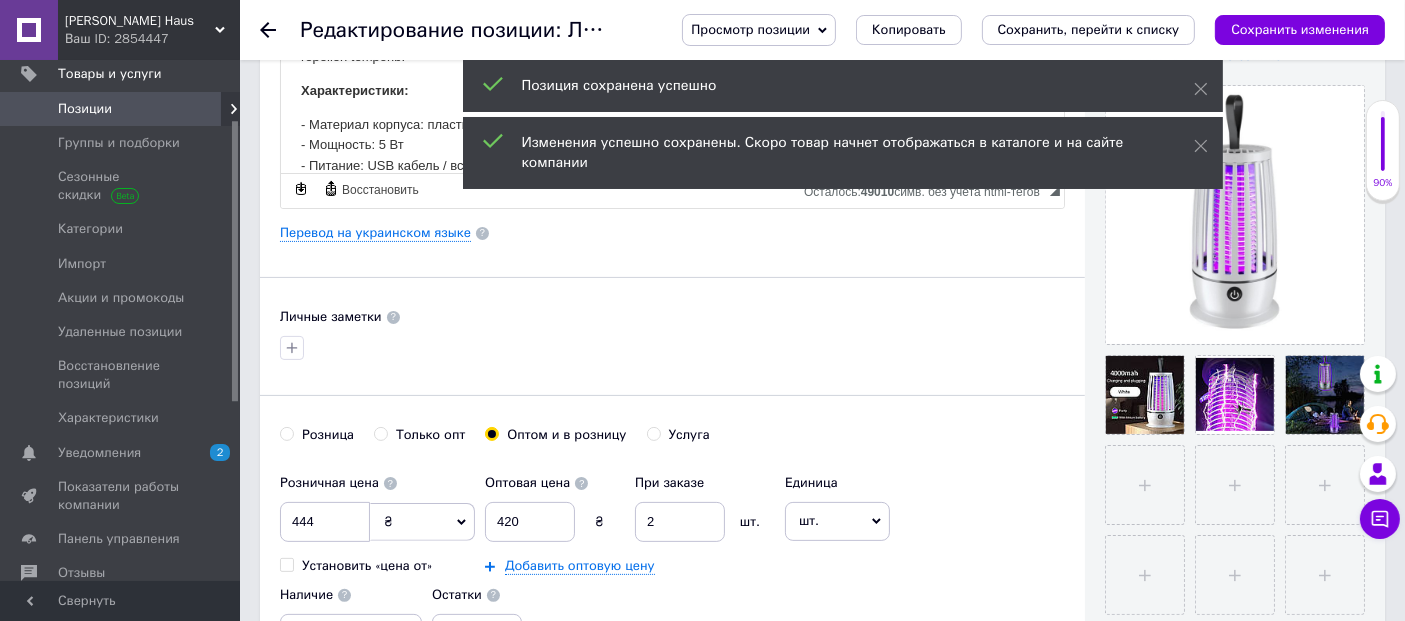 scroll, scrollTop: 666, scrollLeft: 0, axis: vertical 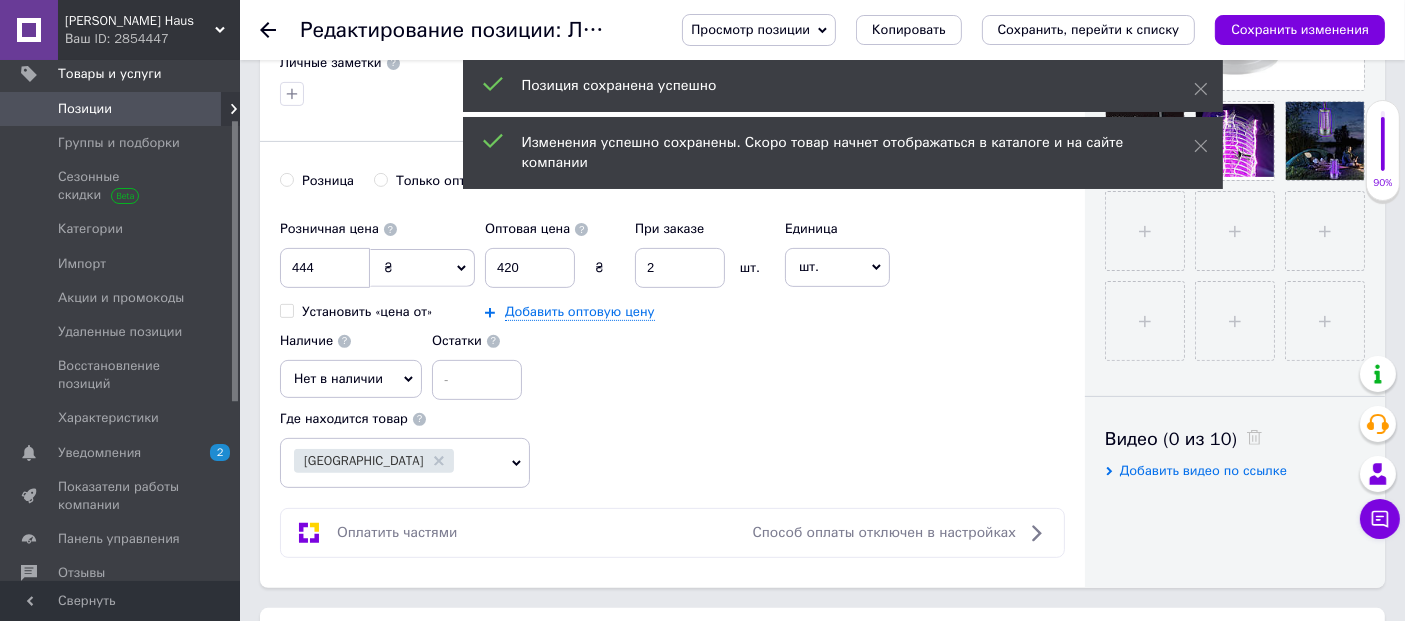 click on "Нет в наличии" at bounding box center [351, 379] 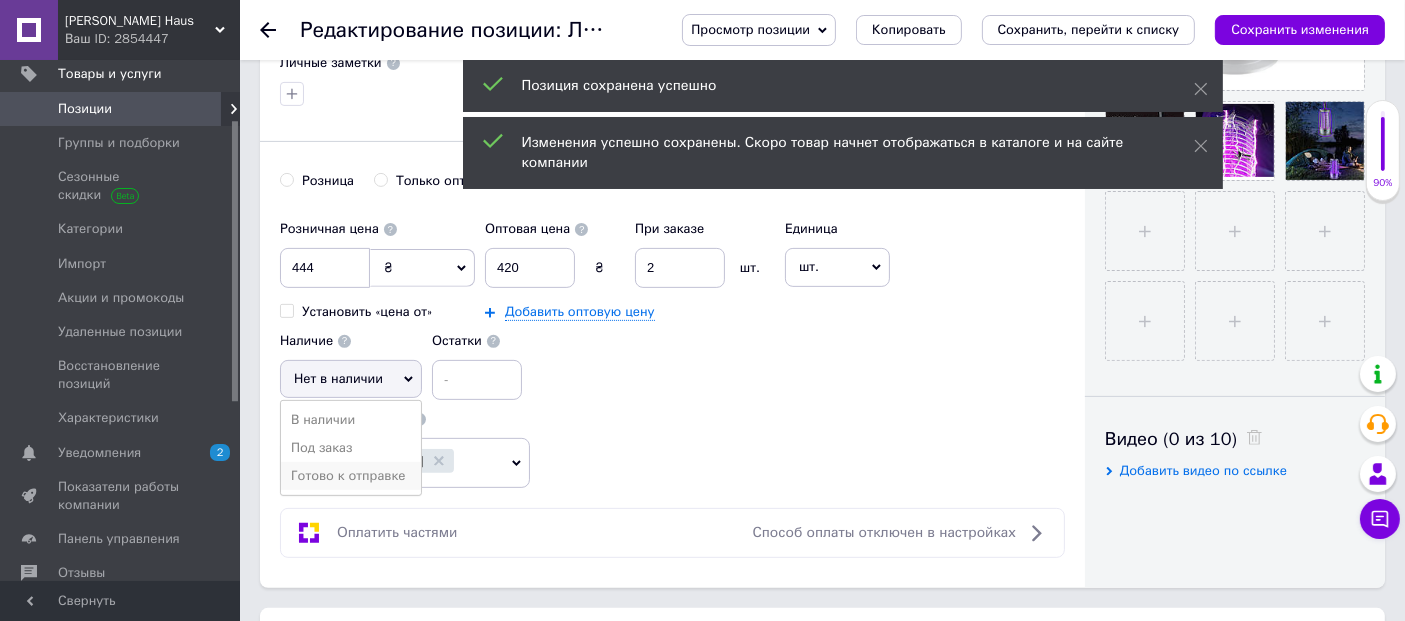 click on "Готово к отправке" at bounding box center (351, 476) 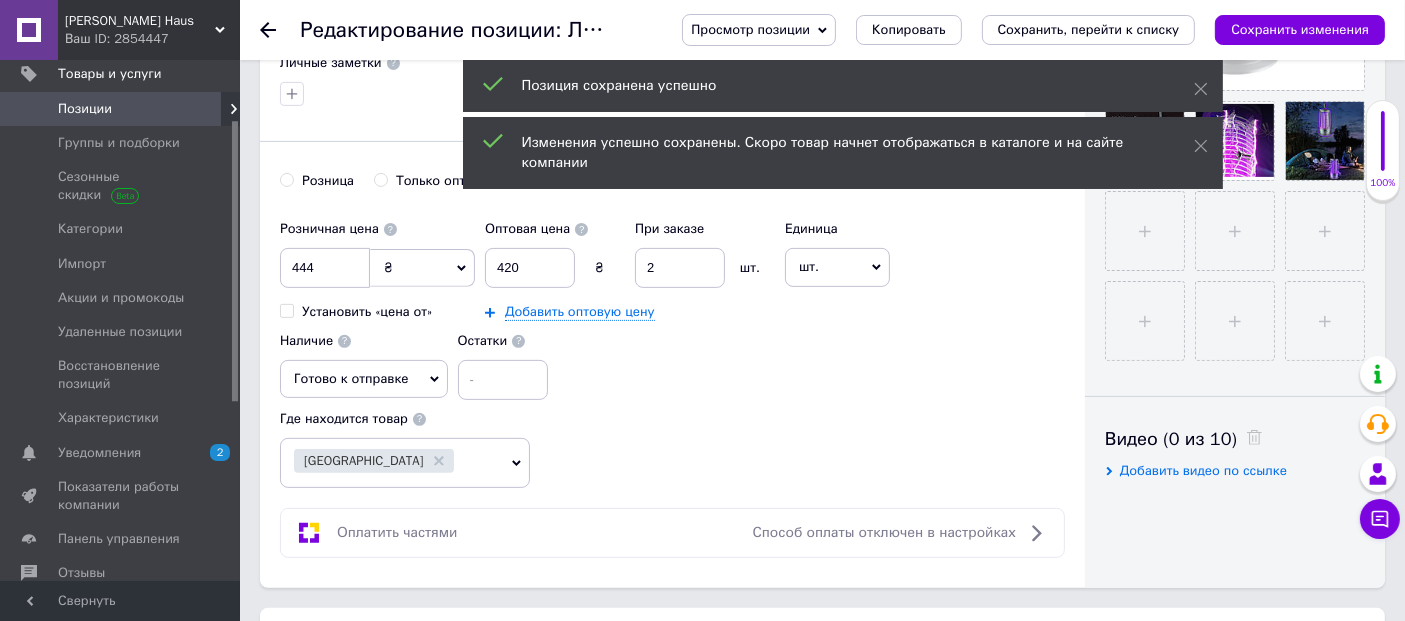 click on "Готово к отправке" at bounding box center [364, 379] 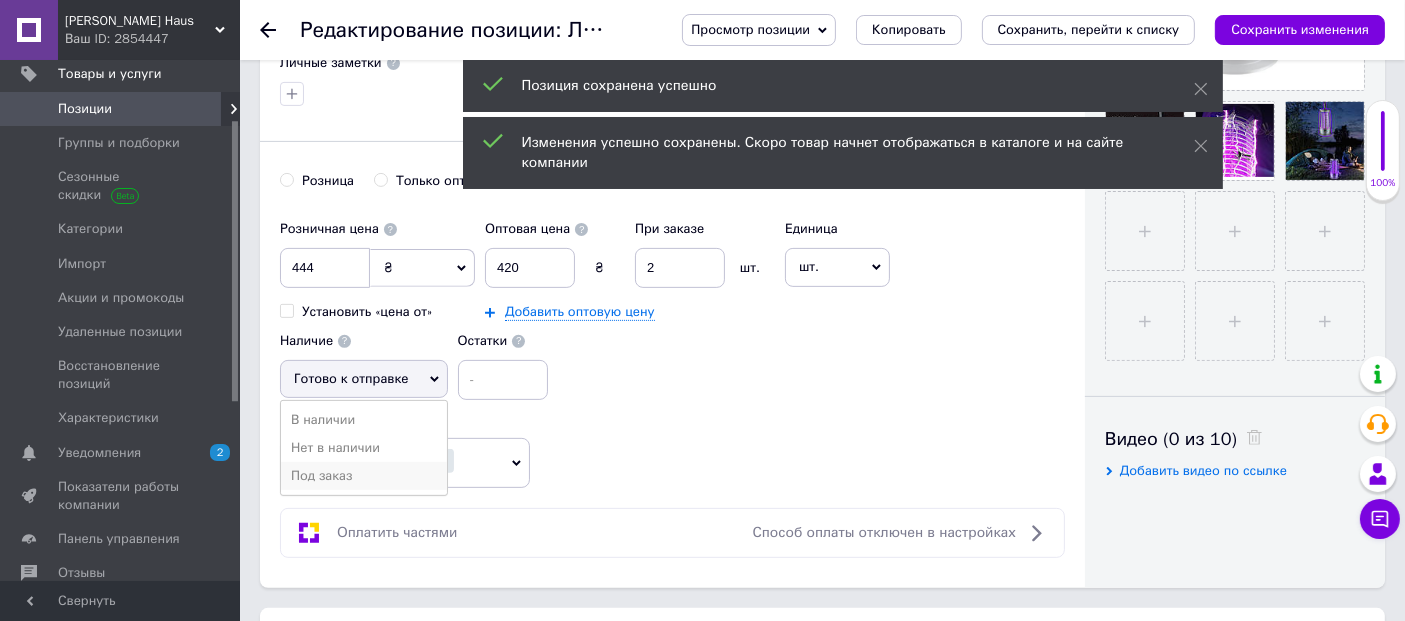 click on "Под заказ" at bounding box center [364, 476] 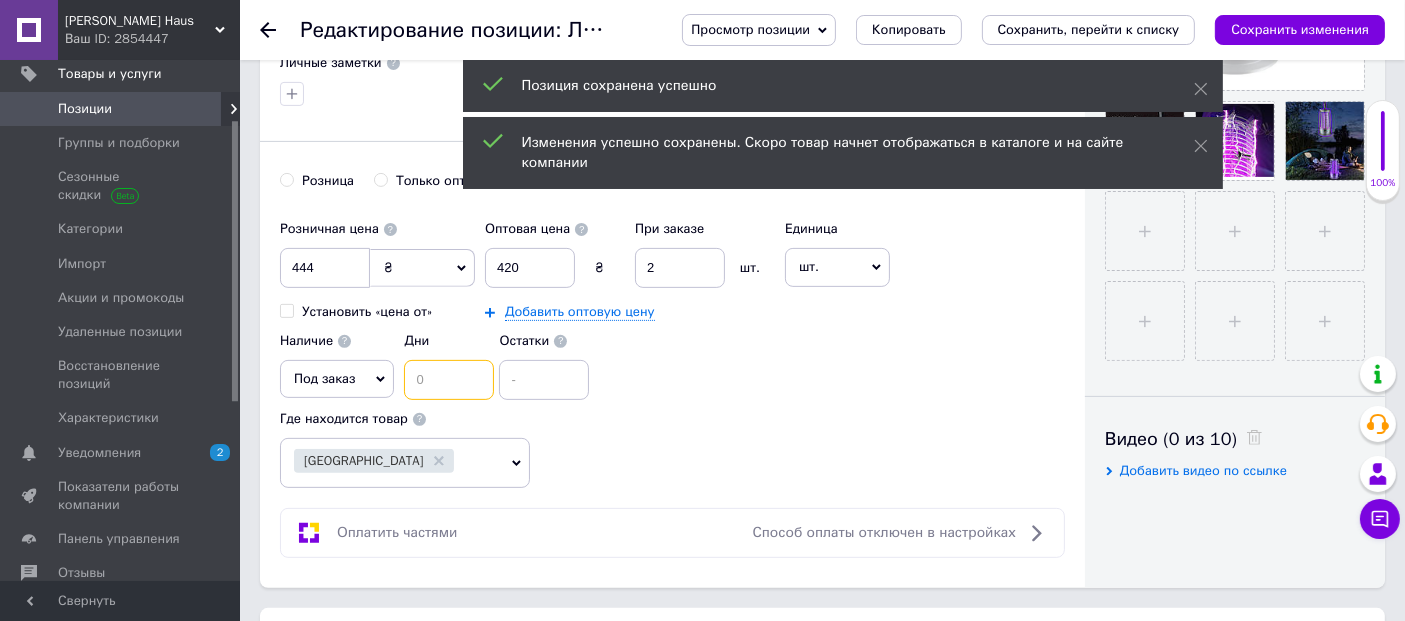 click at bounding box center [449, 380] 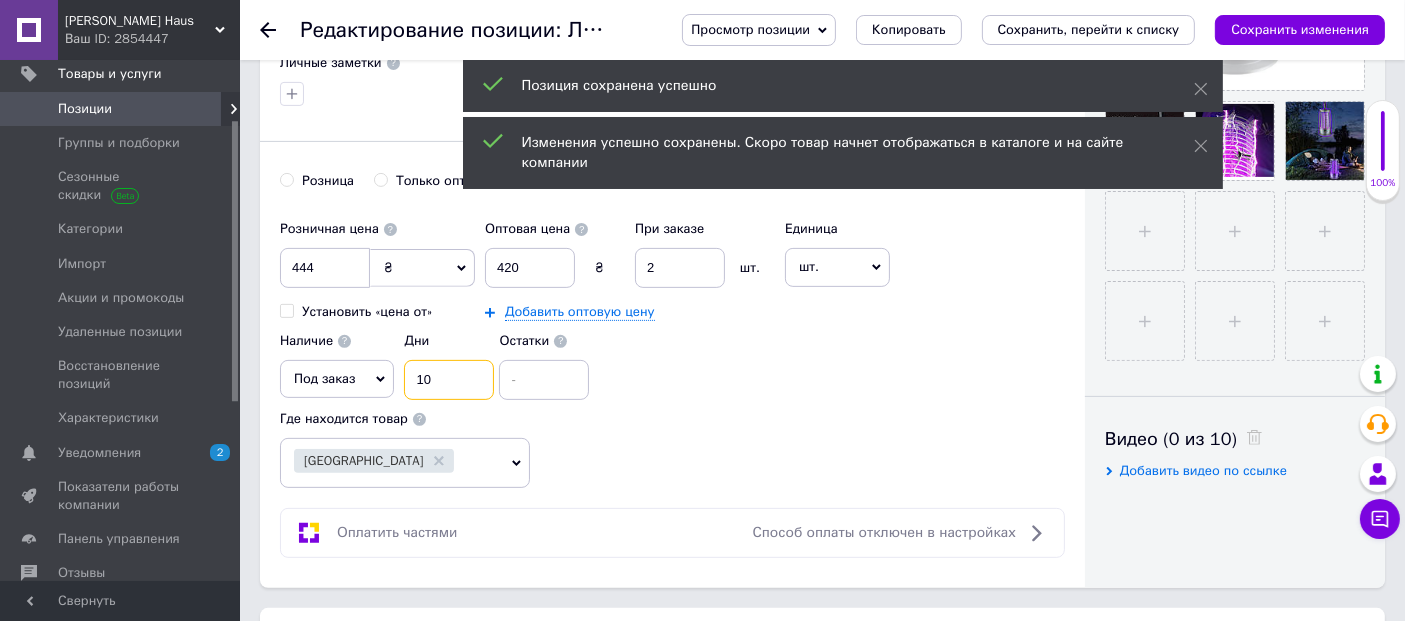 type on "10" 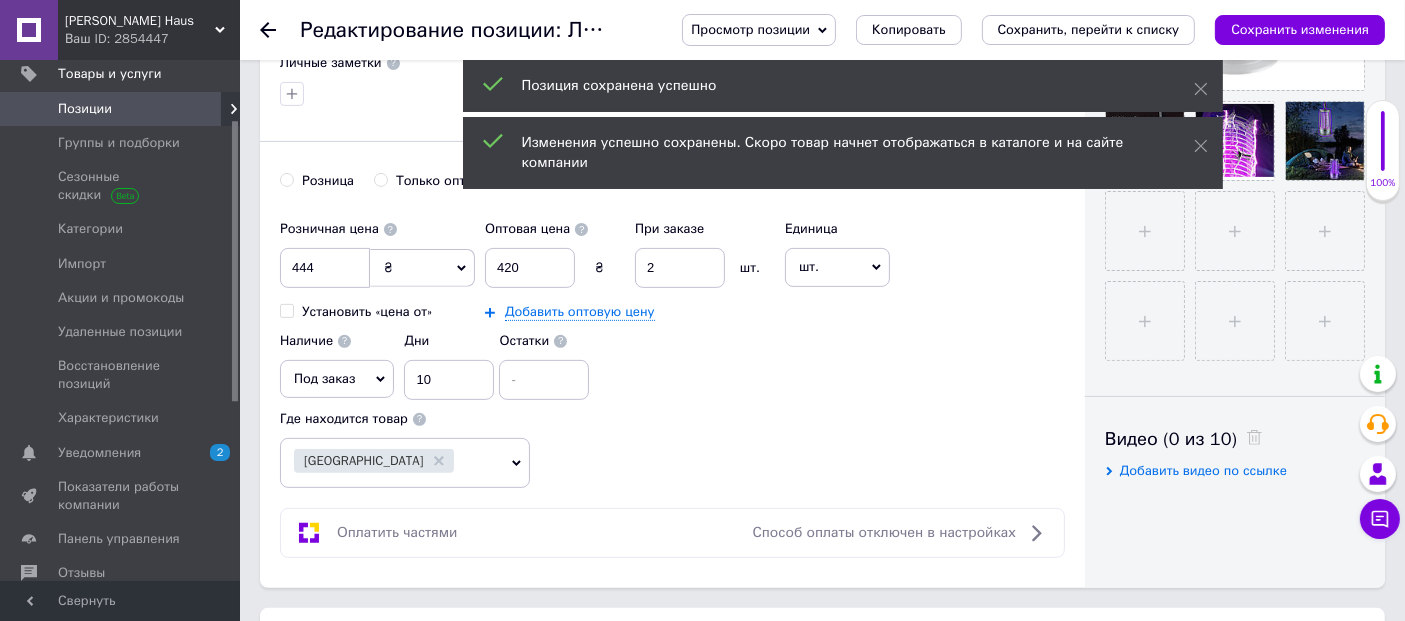 click on "Розничная цена 444 ₴ $ € CHF £ ¥ PLN ₸ MDL HUF KGS CN¥ TRY ₩ lei Установить «цена от» Оптовая цена 420 ₴ При заказе 2 шт. Добавить оптовую цену Единица шт. Популярное комплект упаковка кв.м пара м кг пог.м услуга т а автоцистерна ампула б баллон банка блистер бобина бочка бут бухта в ватт ведро выезд г г га гигакалория год гр/кв.м д дал два месяца день доза е еврокуб ед. к кВт канистра карат кв.дм кв.м кв.см кв.фут квартал кг кг/кв.м км колесо комплект коробка куб.дм куб.м л л лист м м мВт месяц мешок минута мл мм моток н набор неделя номер о объект п паллетоместо пара партия пач р с" at bounding box center (672, 349) 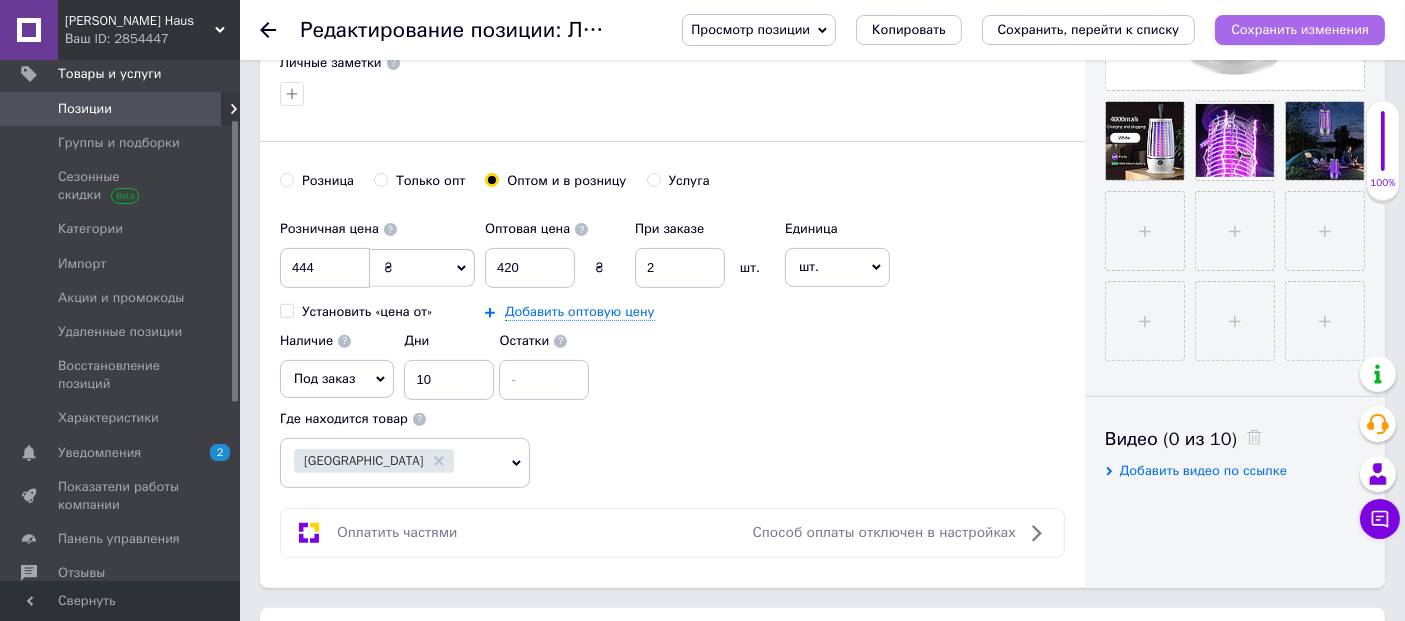 click on "Сохранить изменения" at bounding box center [1300, 29] 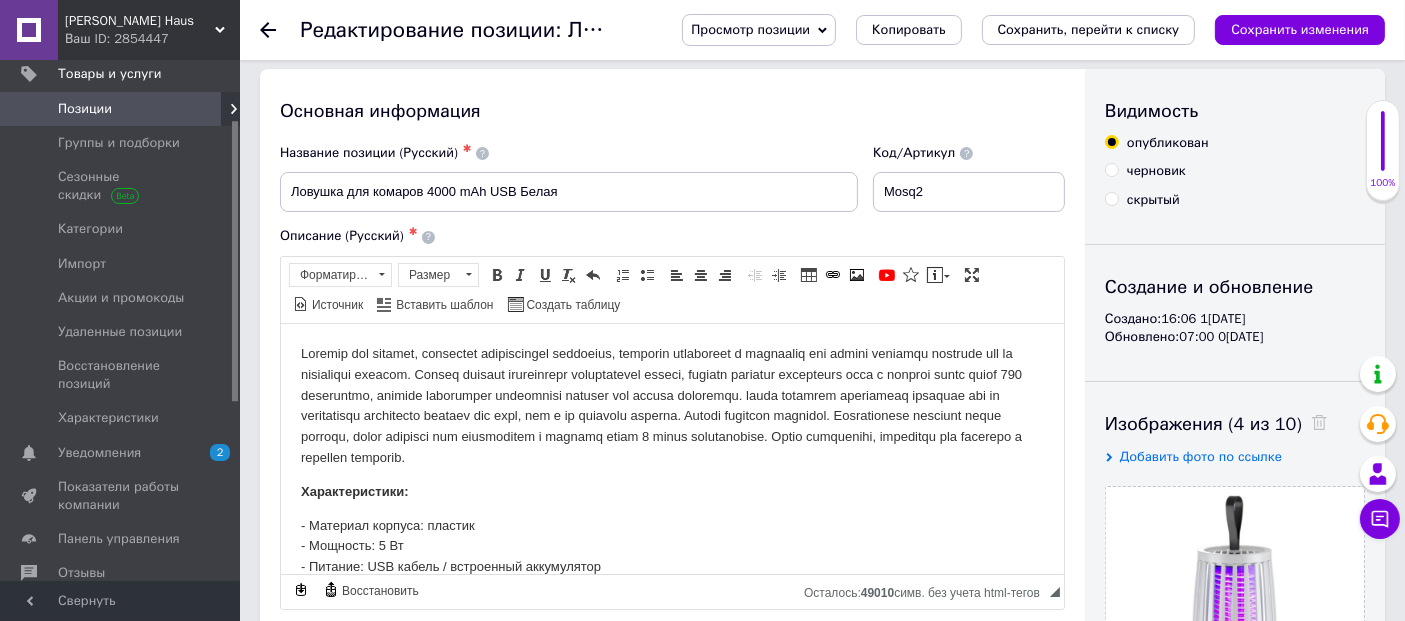 scroll, scrollTop: 0, scrollLeft: 0, axis: both 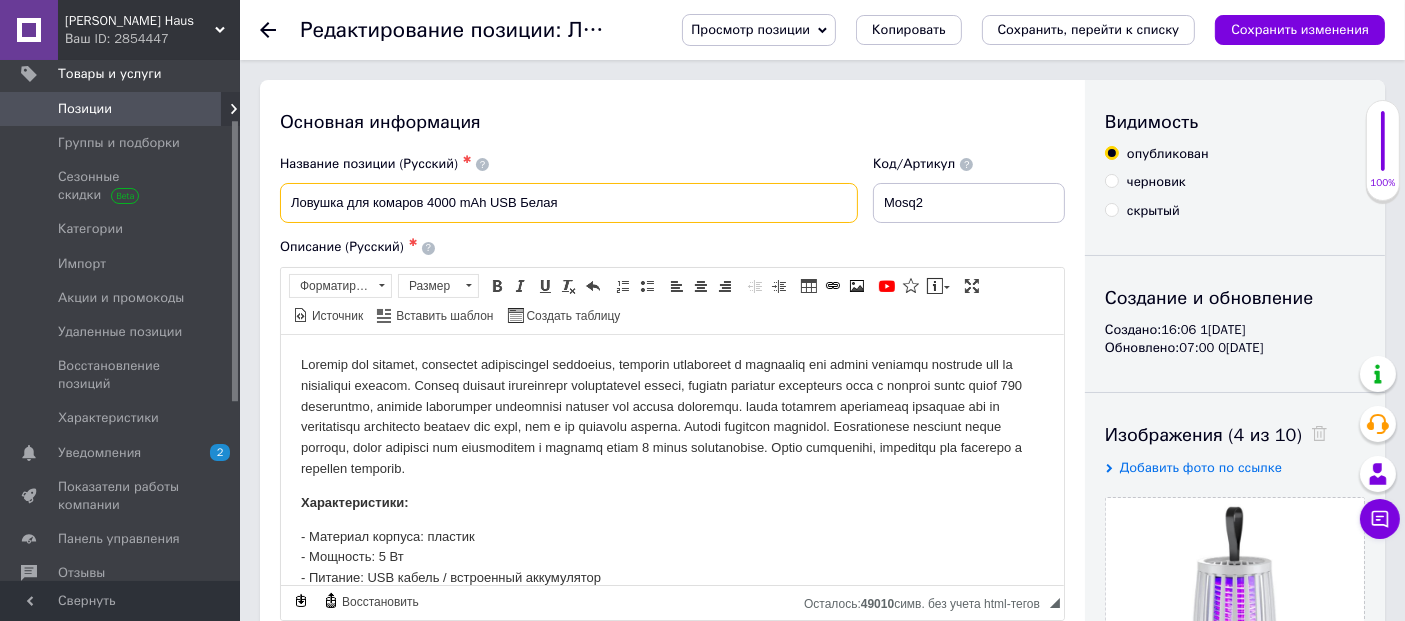 drag, startPoint x: 279, startPoint y: 202, endPoint x: 425, endPoint y: 201, distance: 146.00342 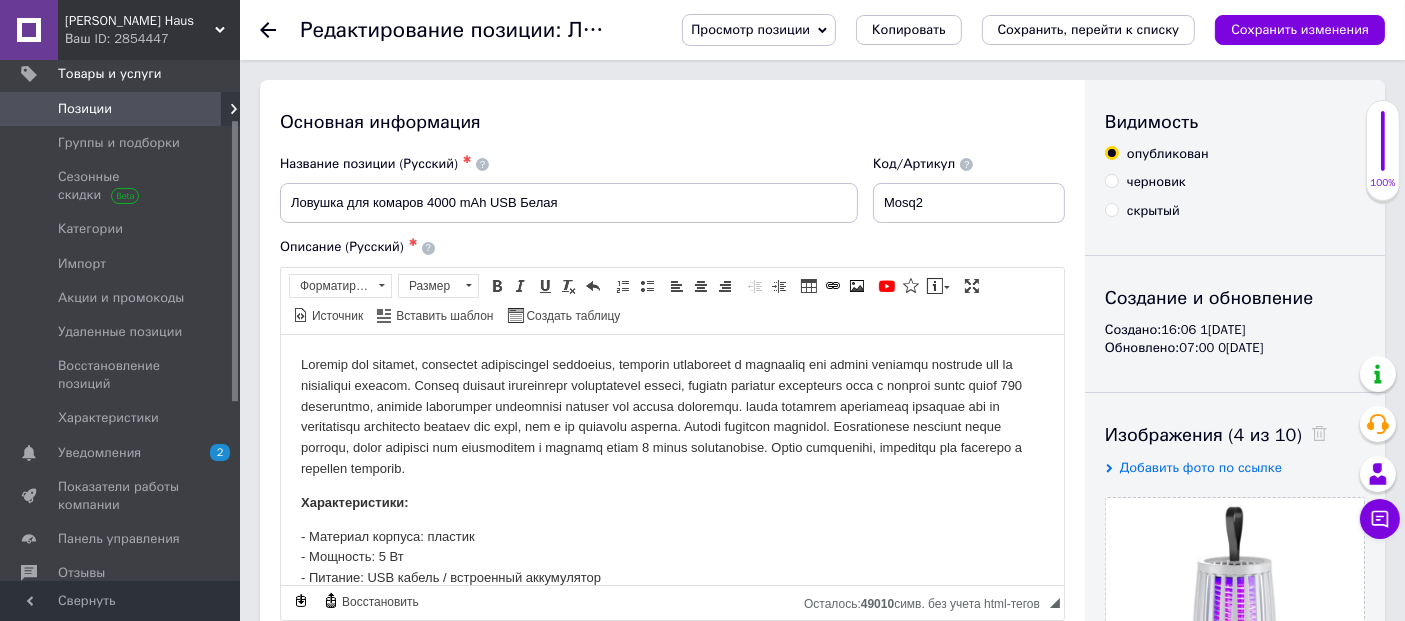 click 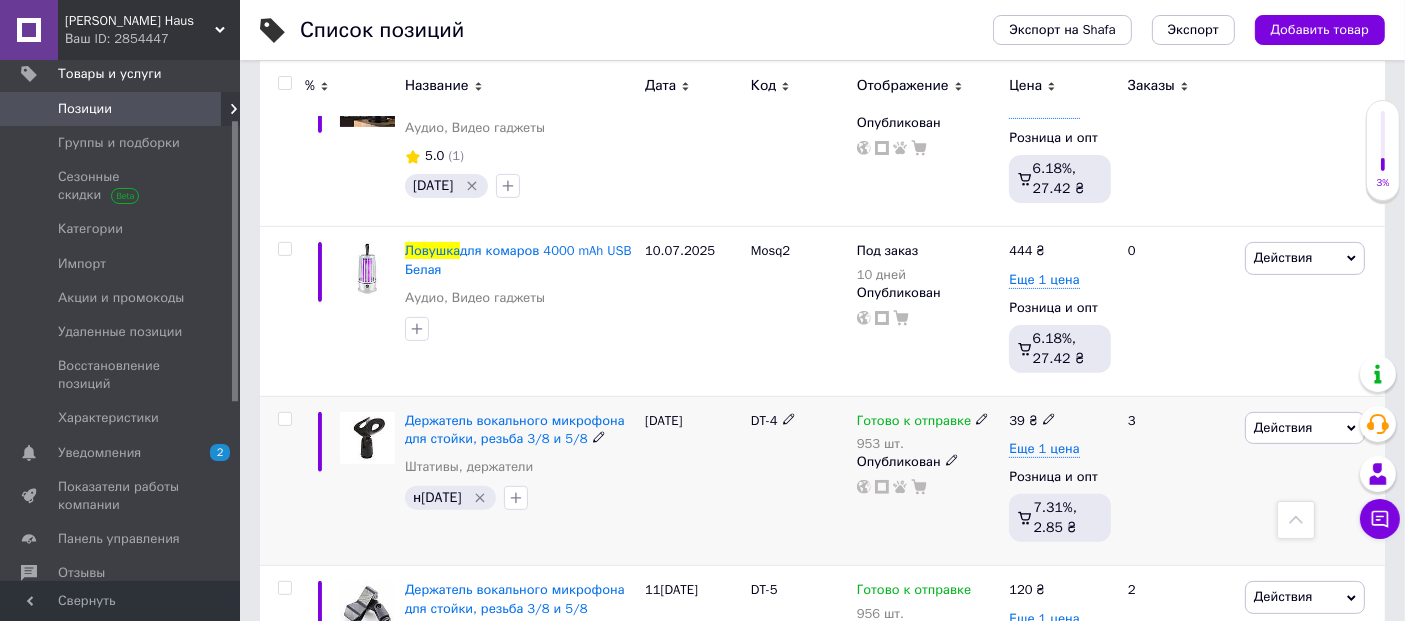 scroll, scrollTop: 555, scrollLeft: 0, axis: vertical 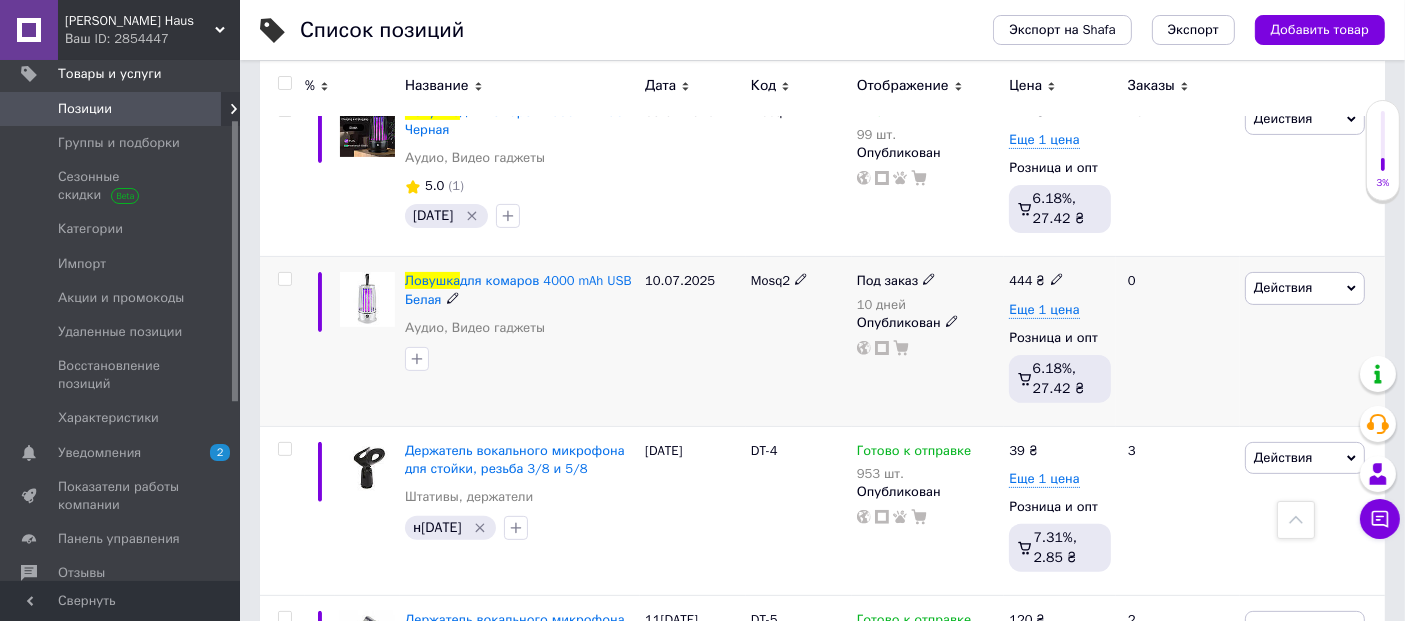click at bounding box center [284, 279] 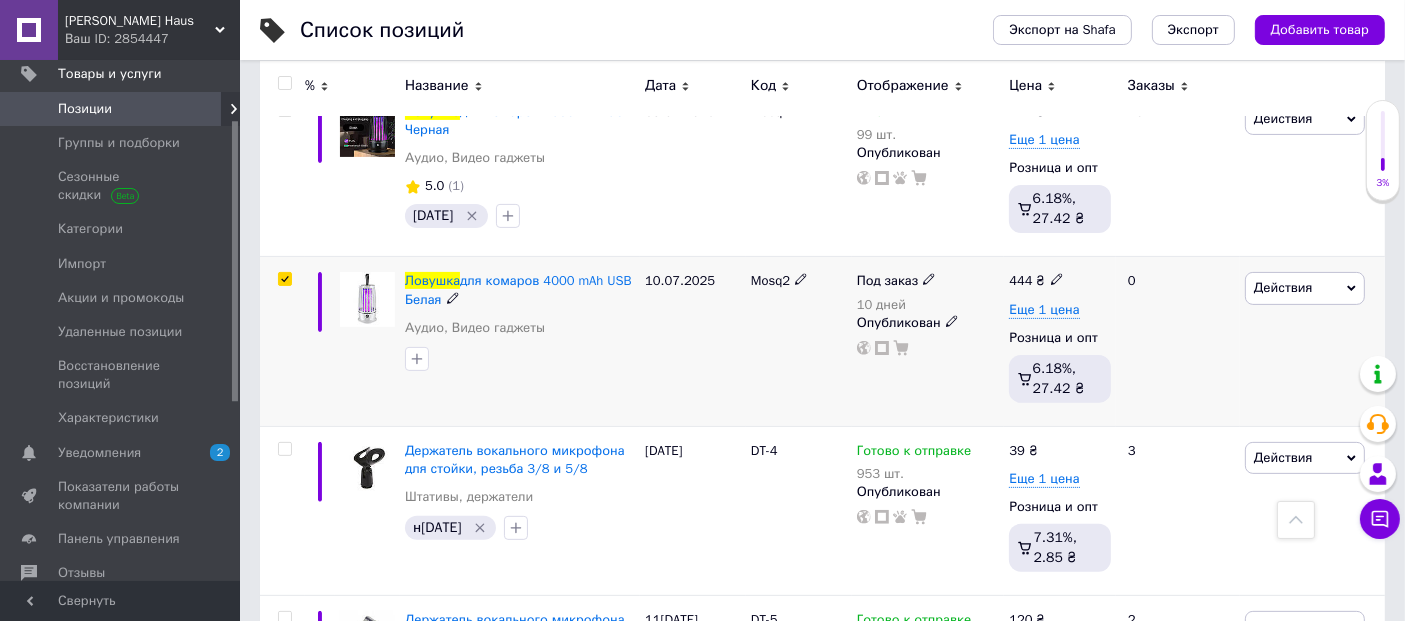checkbox on "true" 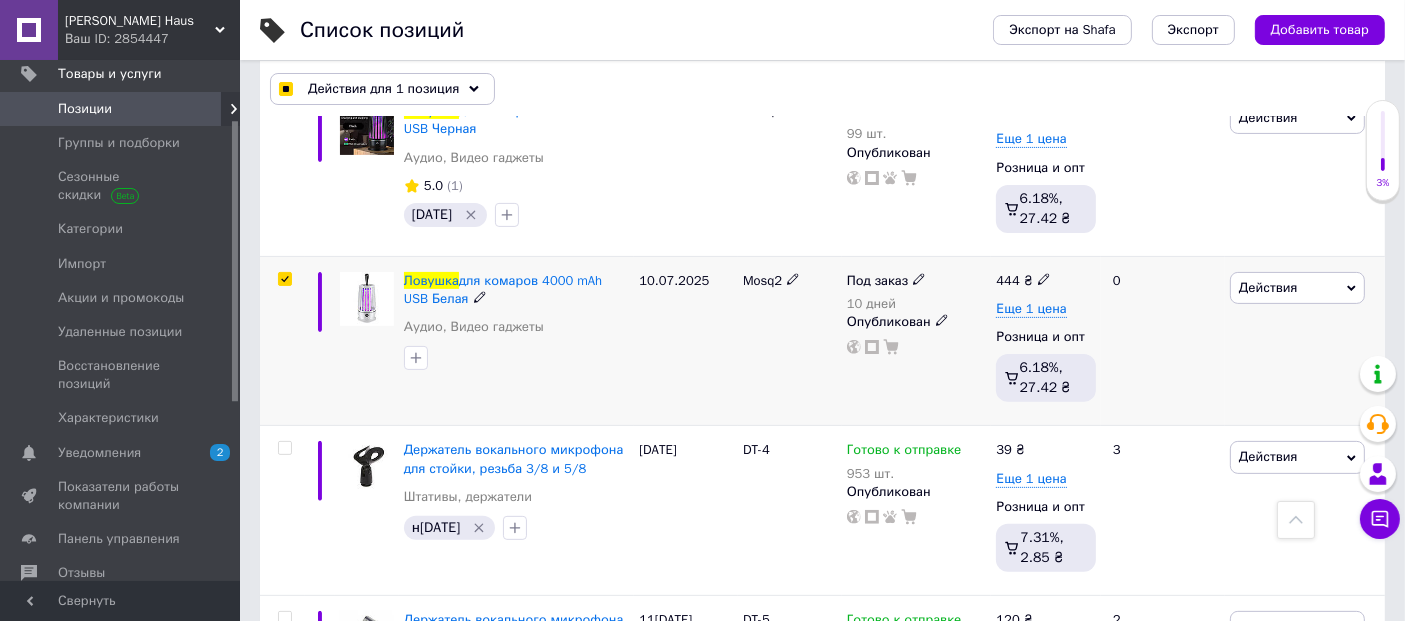 click on "Действия" at bounding box center (1268, 287) 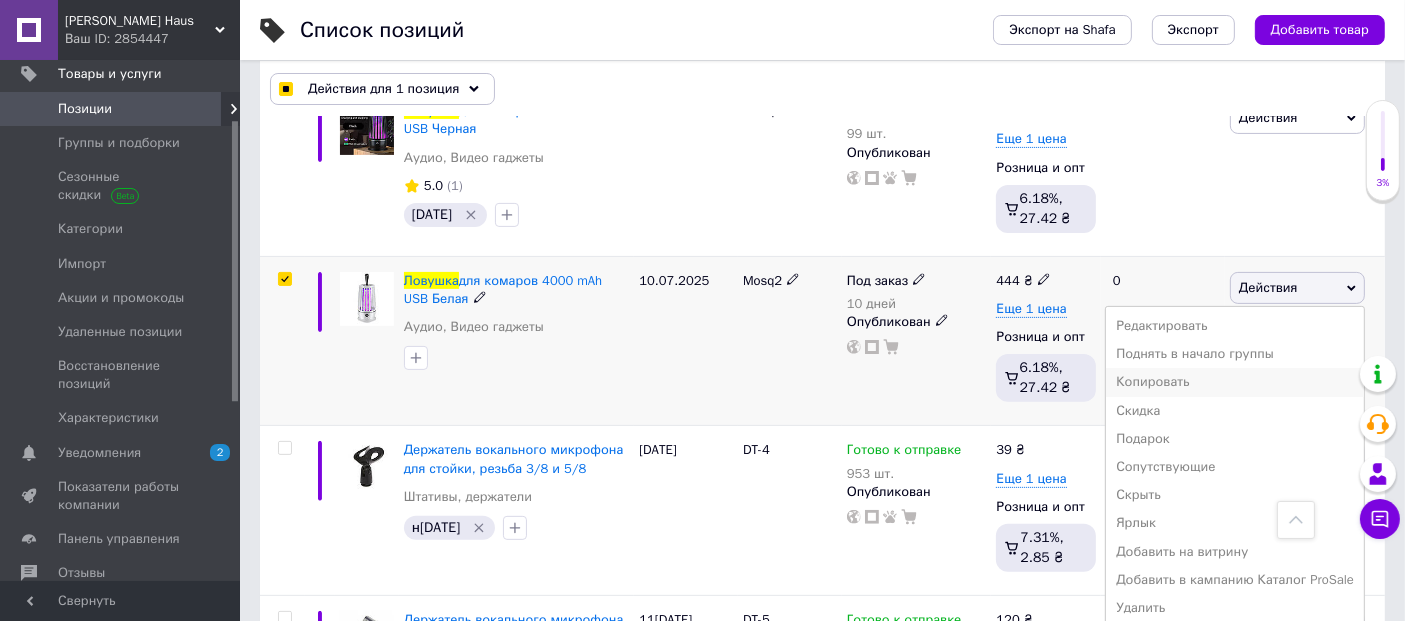 click on "Копировать" at bounding box center (1235, 382) 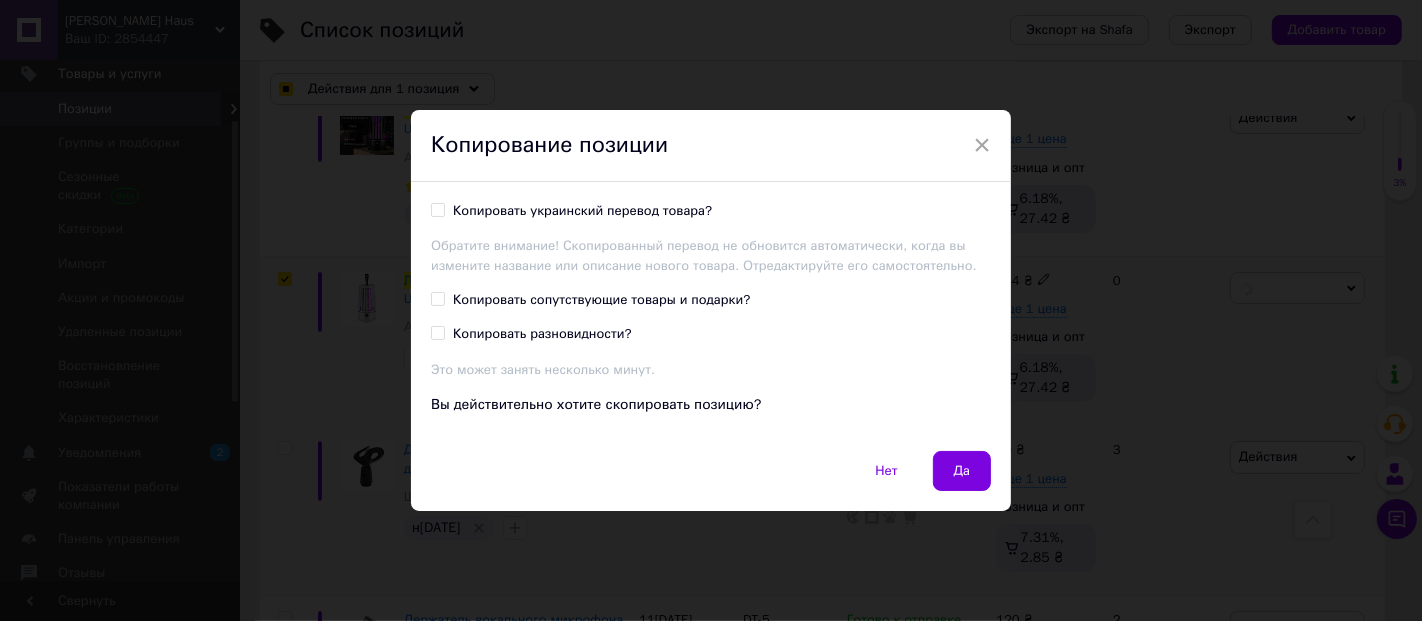 click on "Нет" at bounding box center [886, 471] 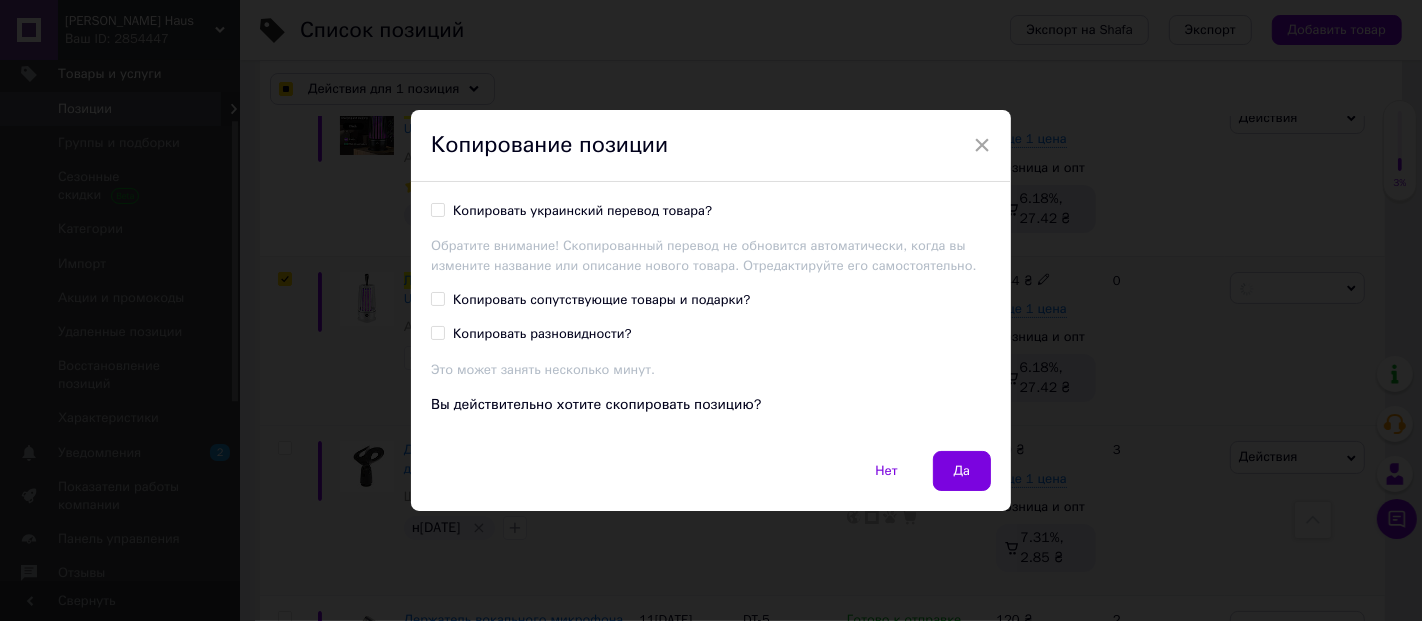 checkbox on "true" 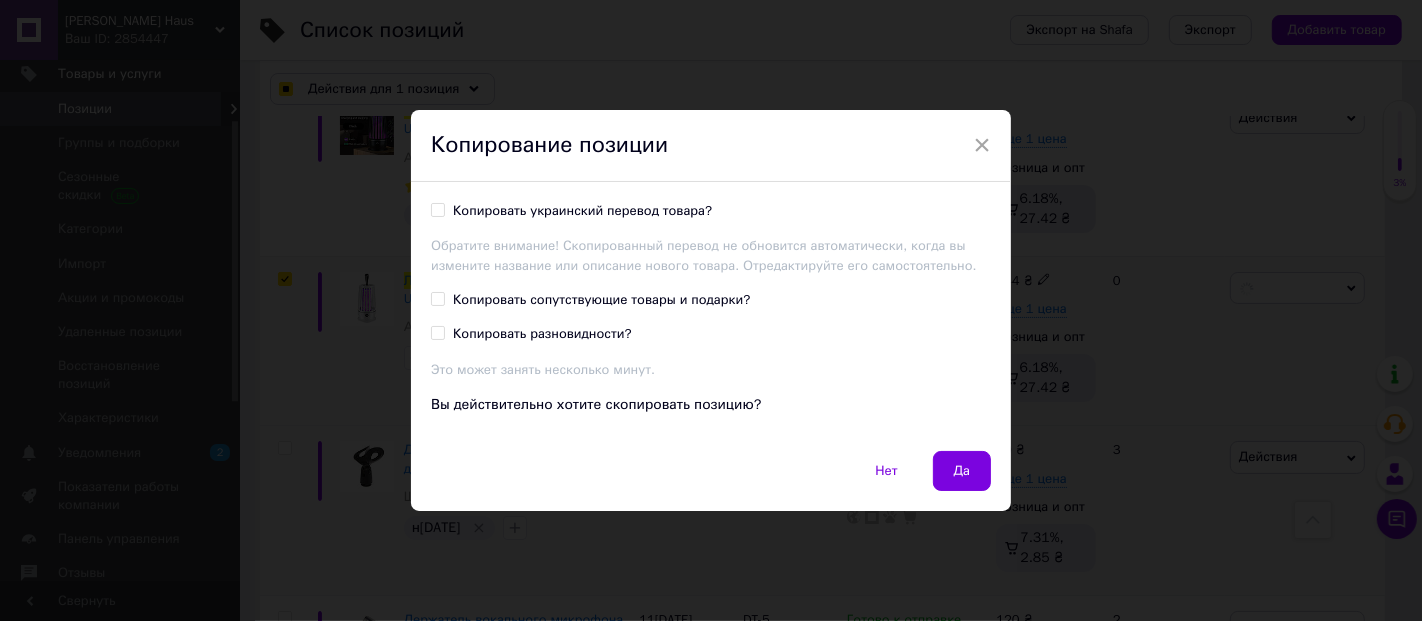 checkbox on "true" 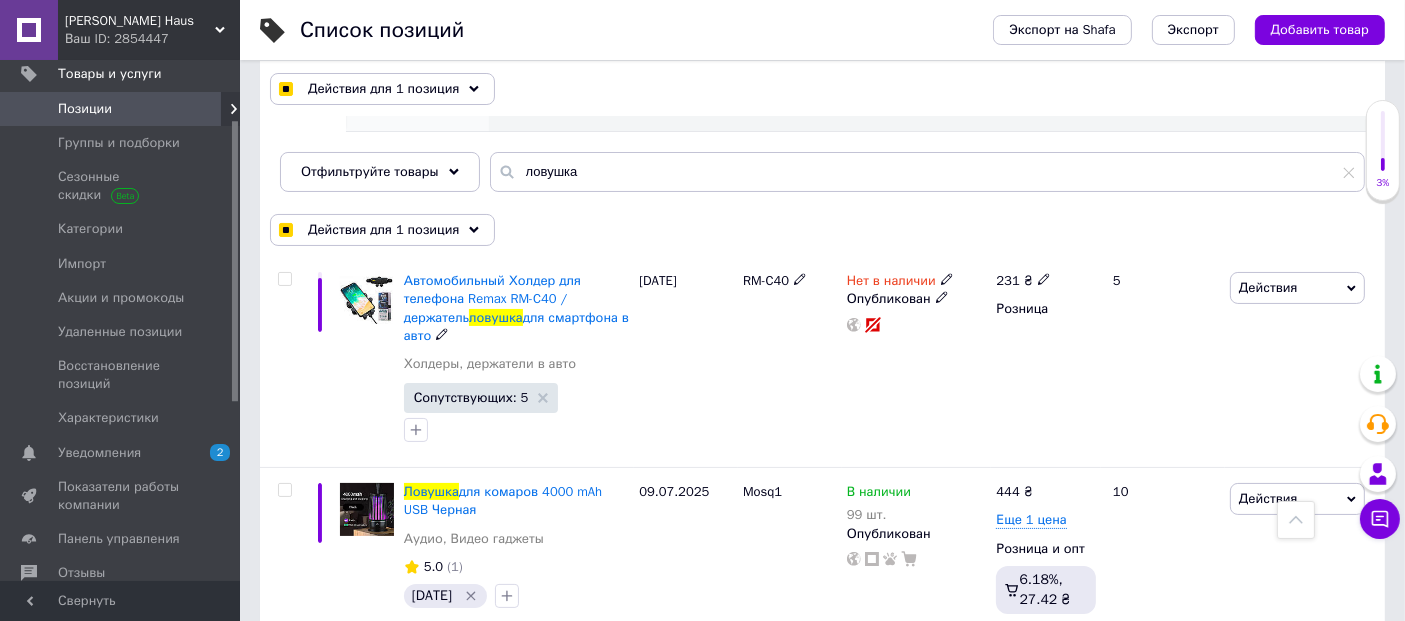 scroll, scrollTop: 111, scrollLeft: 0, axis: vertical 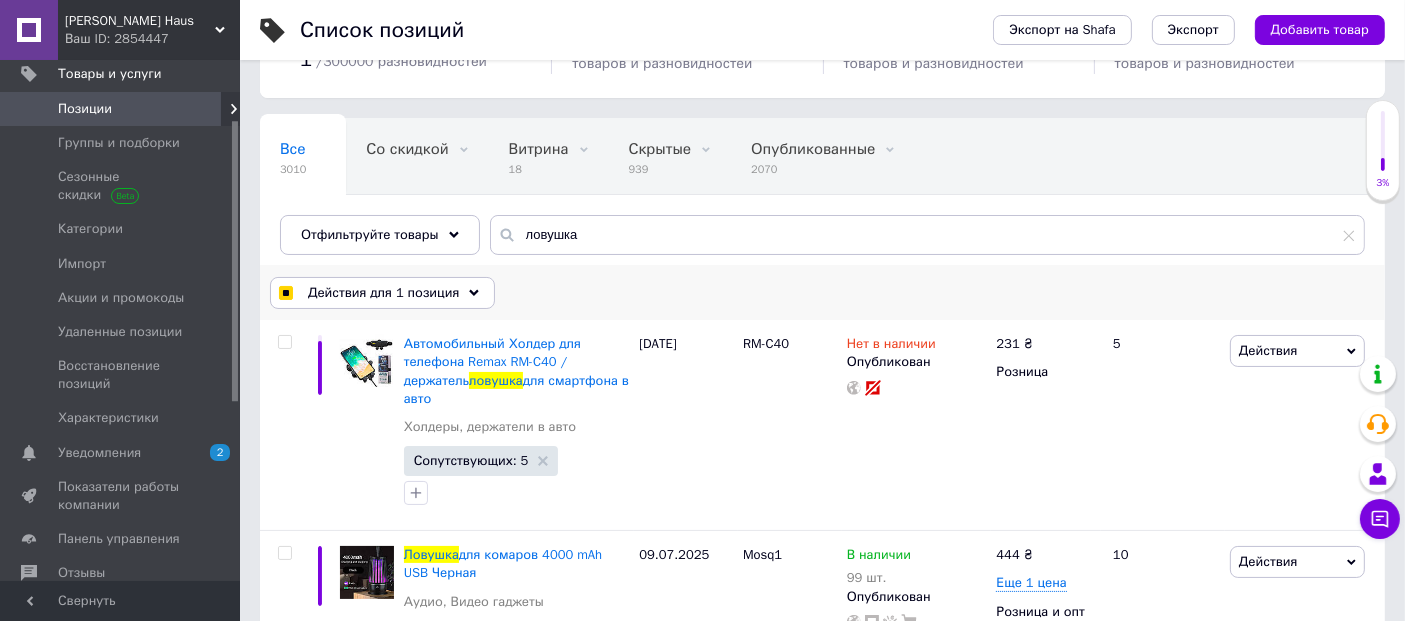 click on "Действия для 1 позиция" at bounding box center (383, 293) 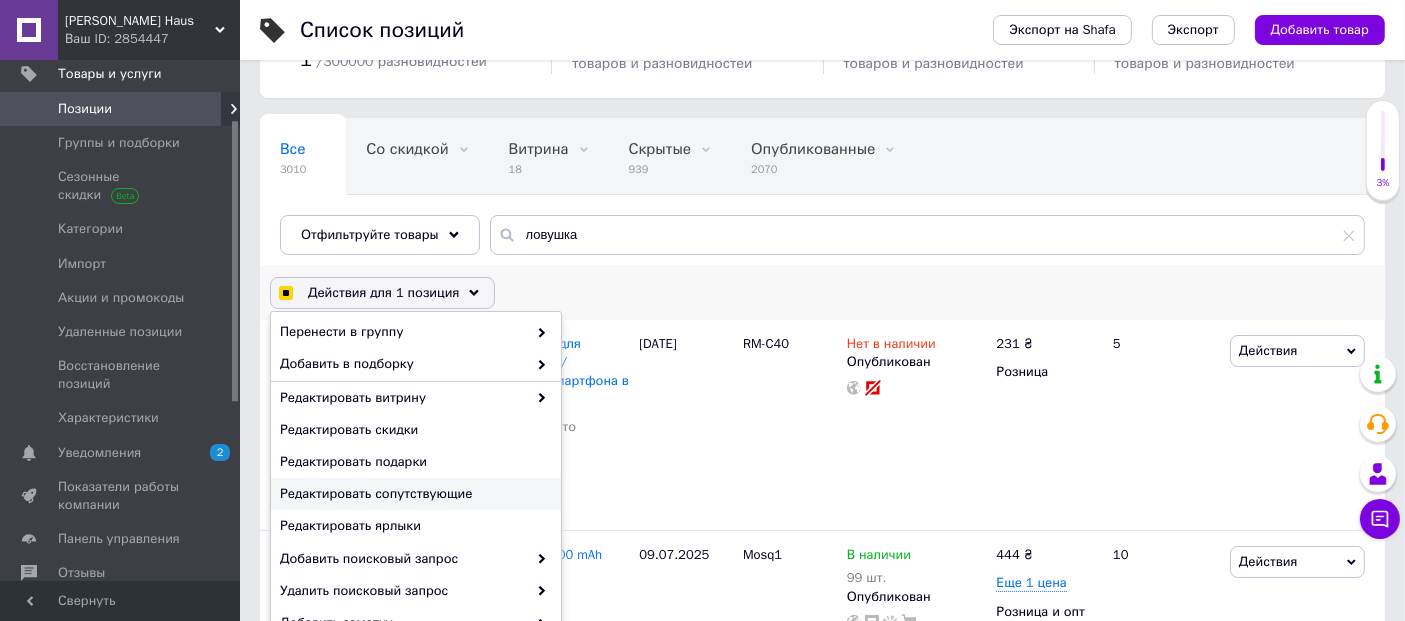 scroll, scrollTop: 212, scrollLeft: 0, axis: vertical 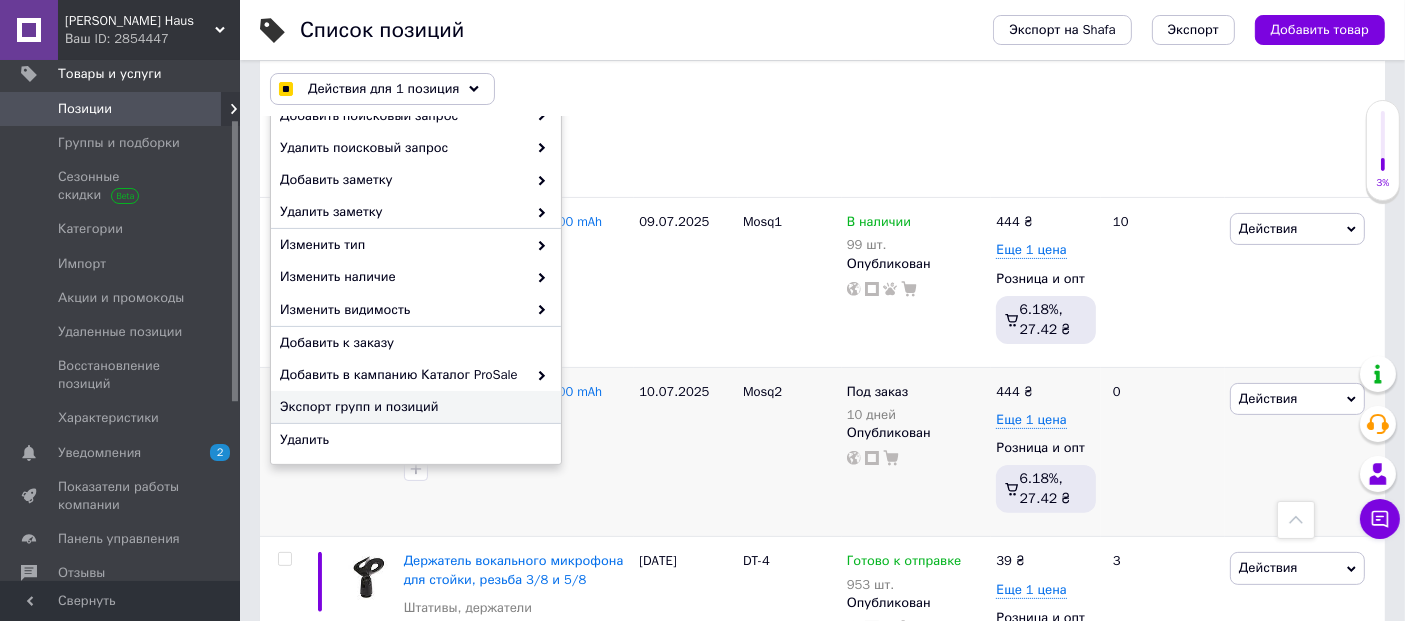click on "Экспорт групп и позиций" at bounding box center [413, 407] 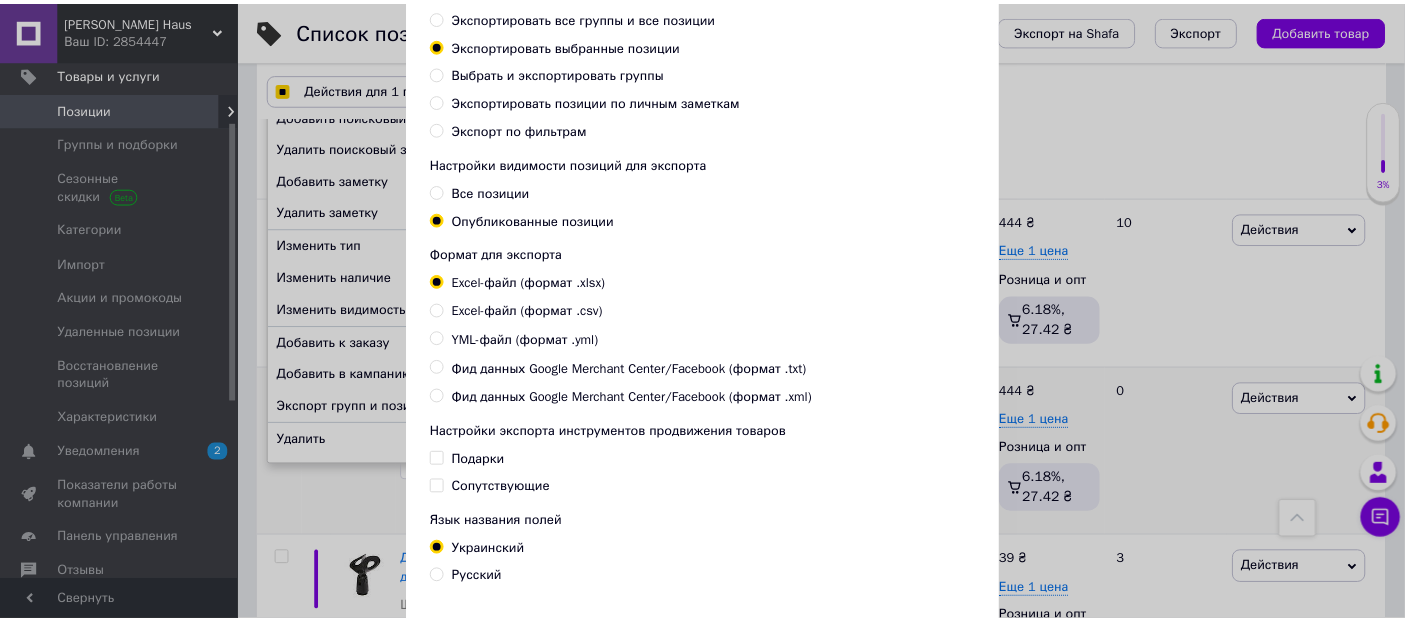 scroll, scrollTop: 250, scrollLeft: 0, axis: vertical 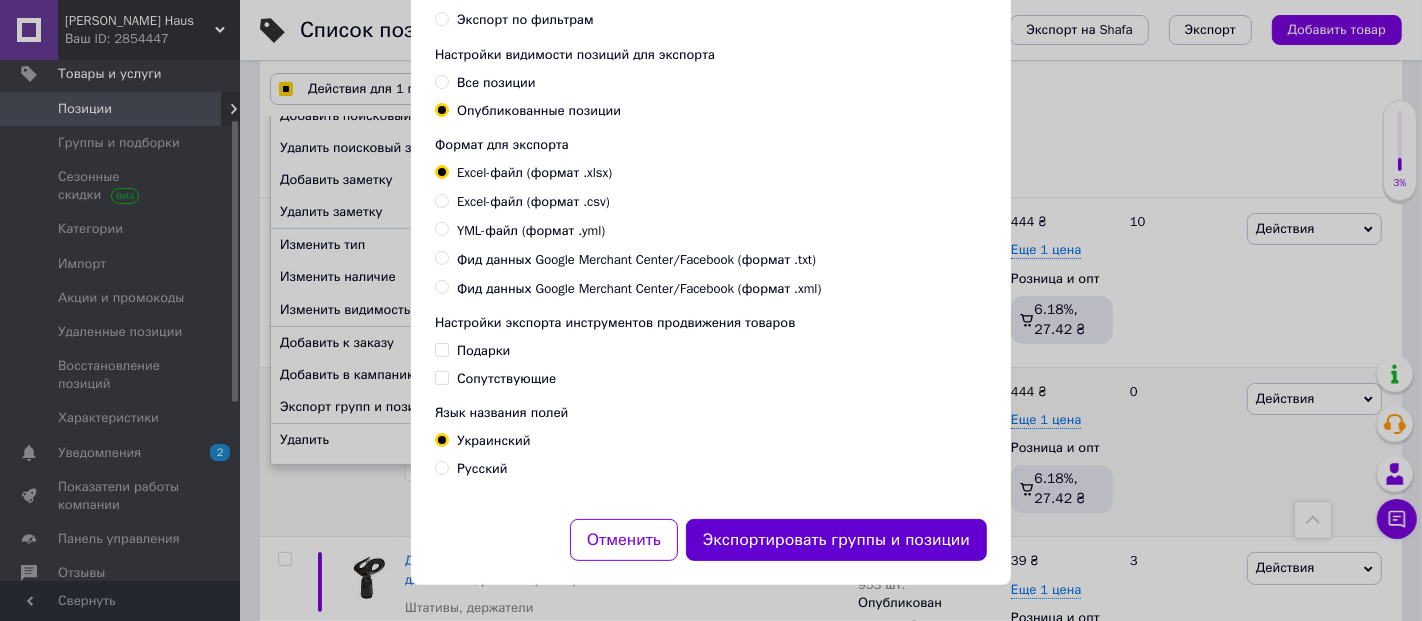 click on "Экспортировать группы и позиции" at bounding box center [836, 540] 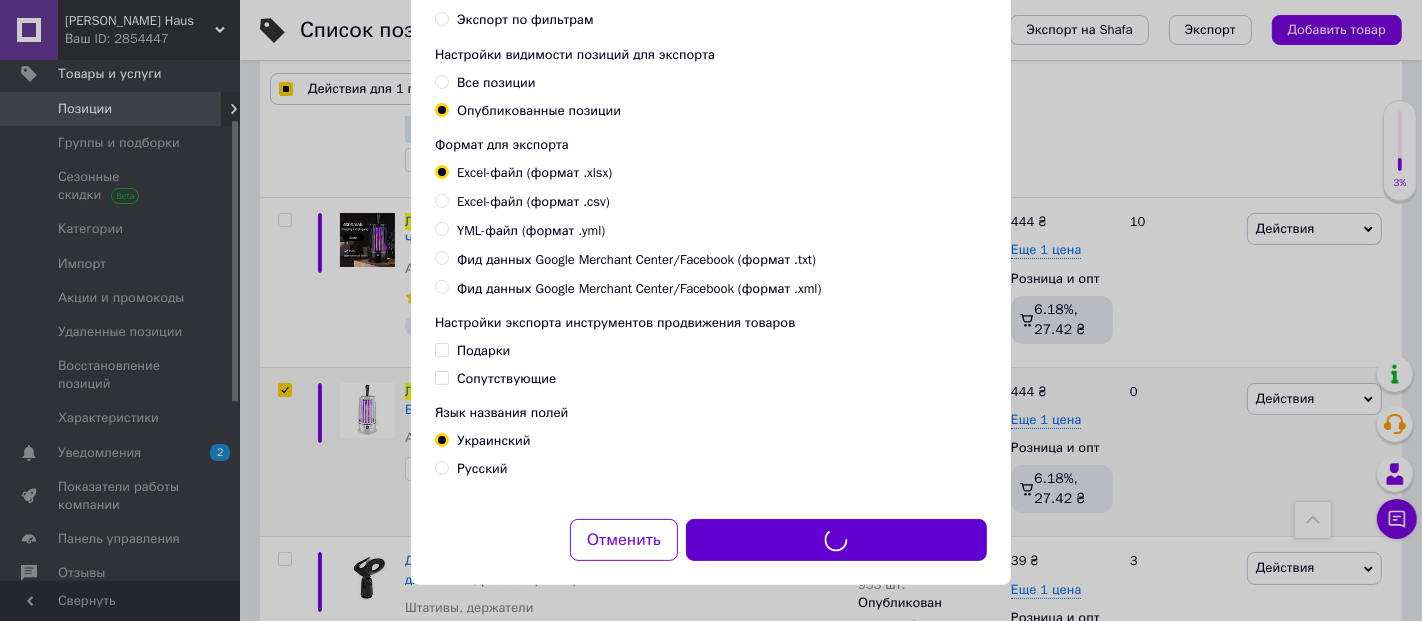 checkbox on "true" 